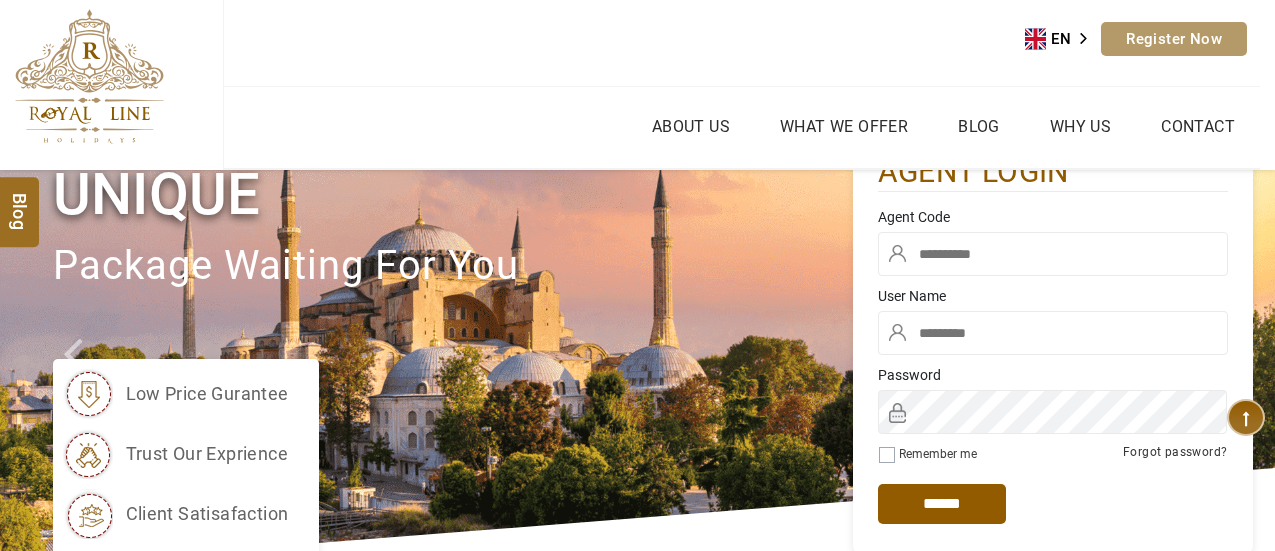 scroll, scrollTop: 0, scrollLeft: 0, axis: both 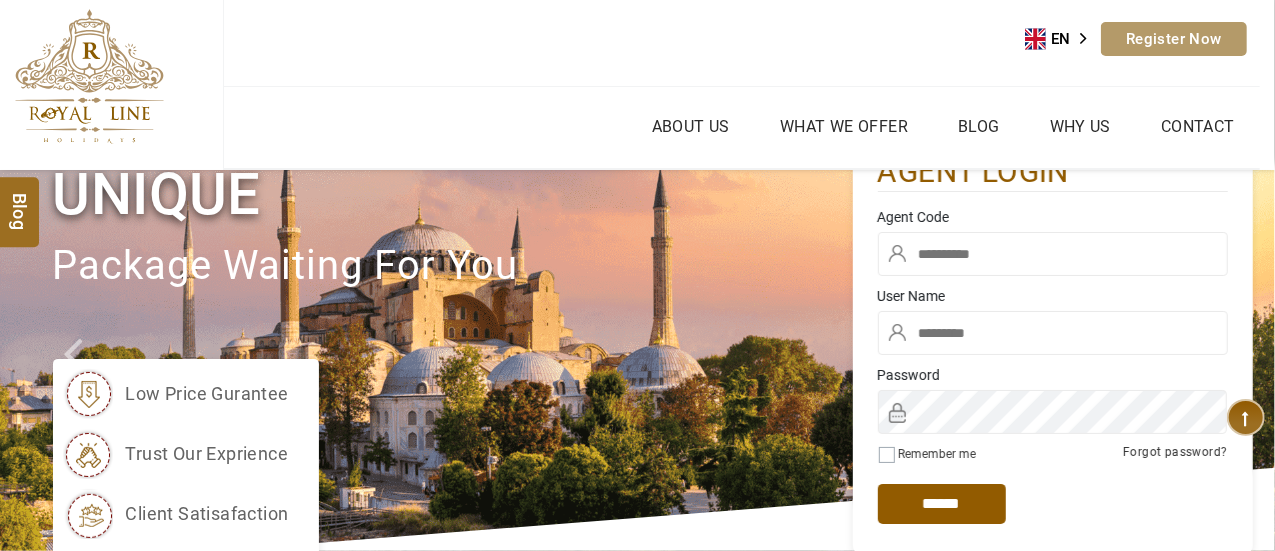 click at bounding box center (1053, 254) 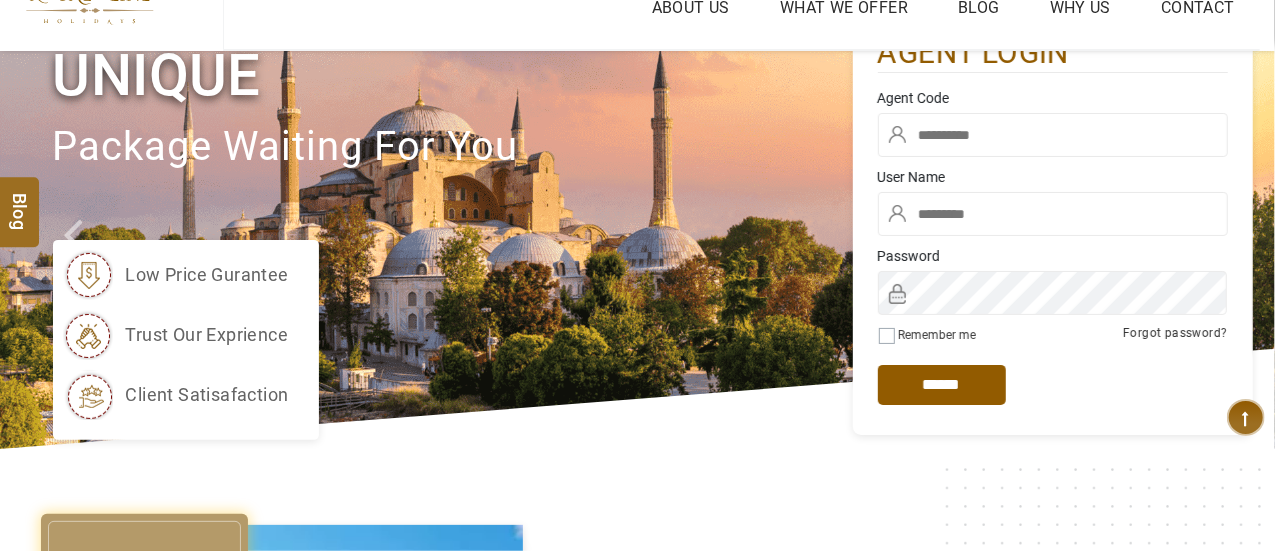scroll, scrollTop: 100, scrollLeft: 0, axis: vertical 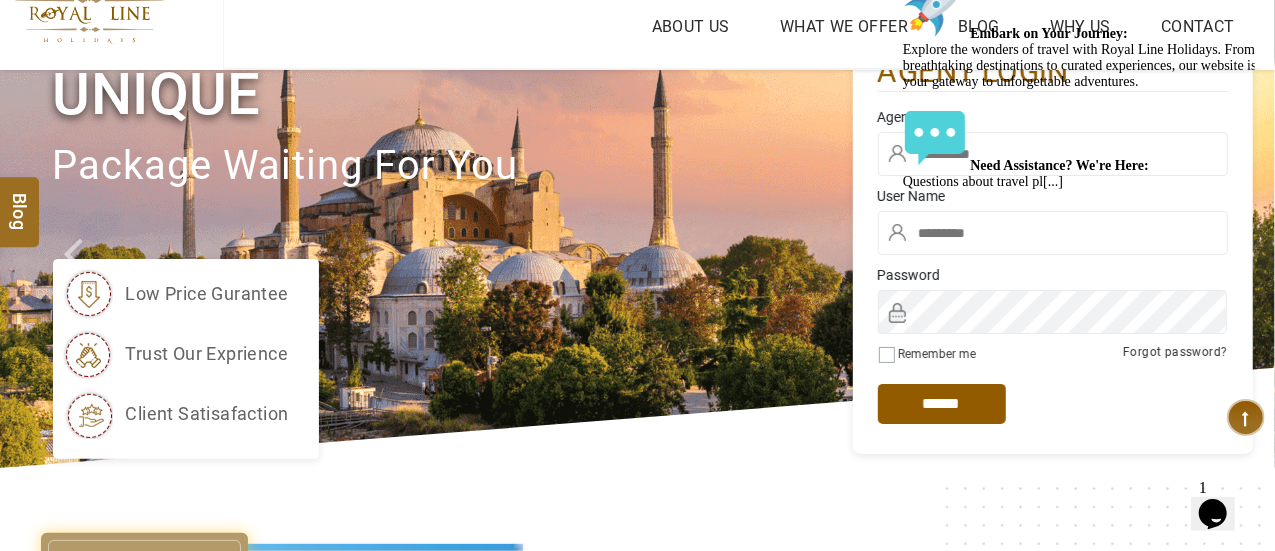 type on "********" 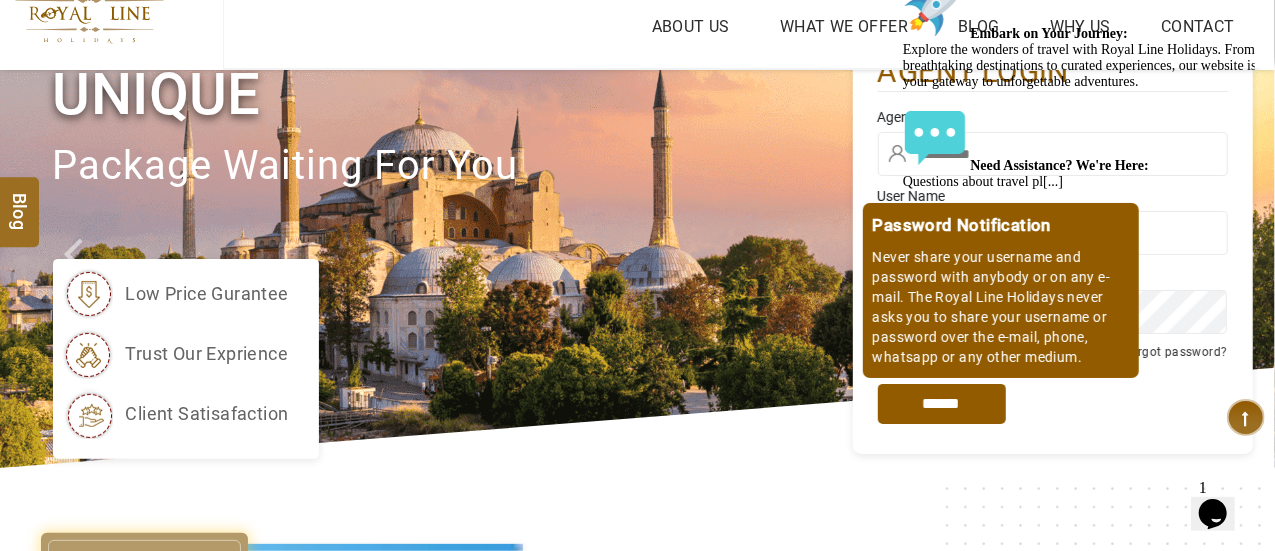 click on "*****" at bounding box center [942, 404] 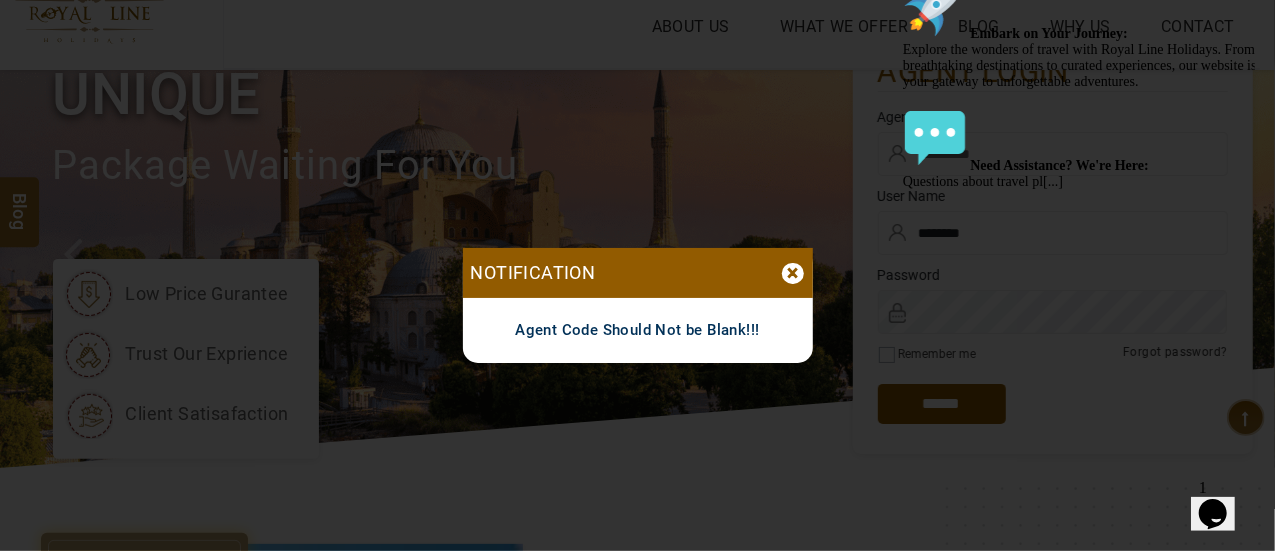 click on "×" at bounding box center (793, 273) 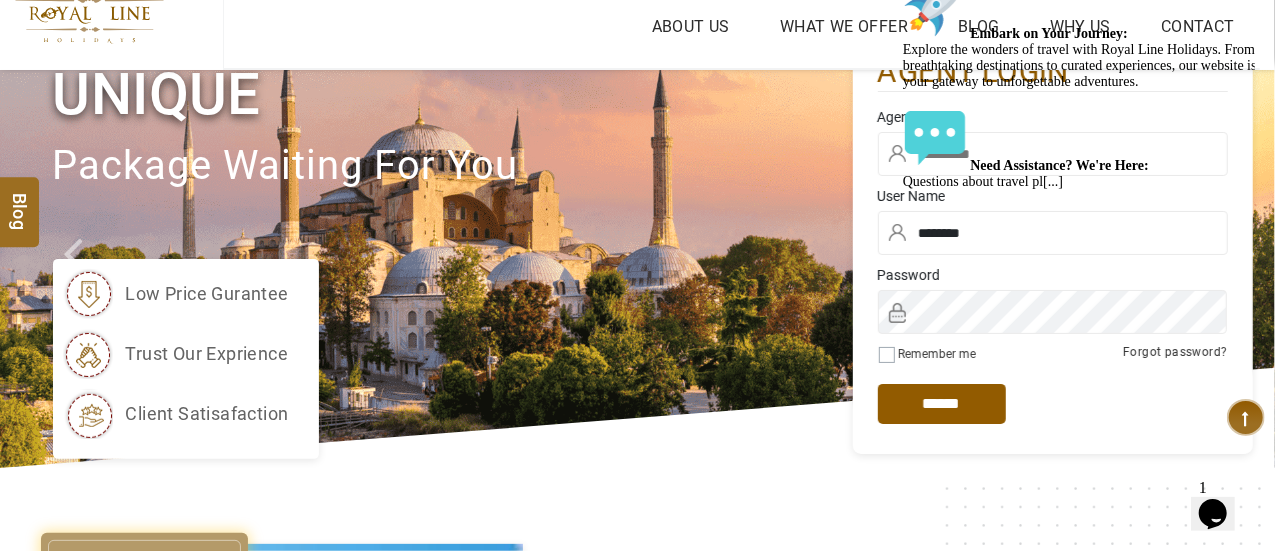 scroll, scrollTop: 600, scrollLeft: 0, axis: vertical 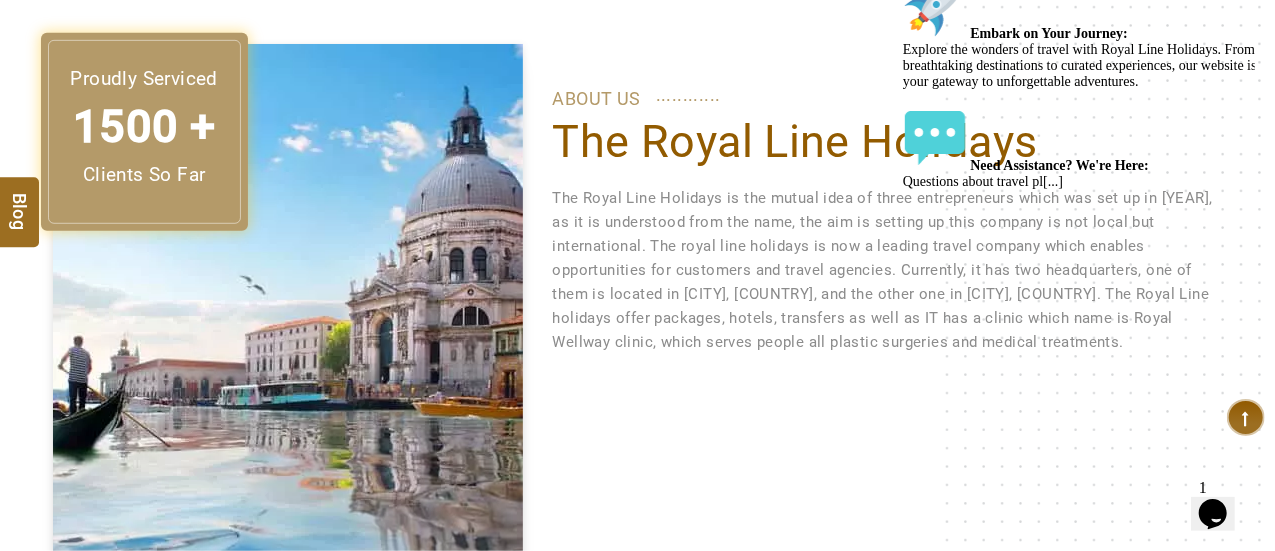 click on "Proudly Serviced 1500 +  Clients So Far ABOUT US ............ The Royal Line Holidays The Royal Line Holidays is the mutual idea of three entrepreneurs which was set up in 2018, as it is understood from the name, the aim is setting up this company is not local but international. The royal line holidays is now a leading travel company which enables opportunities for customers and travel agencies.  Currently, it has two headquarters, one of them is located in Istanbul, Turkey, and the other one in Jerusalem, İsrael.  The Royal Line holidays offer packages, hotels, transfers as well as IT has a clinic which name is Royal Wellway clinic, which serves people all plastic surgeries and medical treatments." at bounding box center [638, 314] 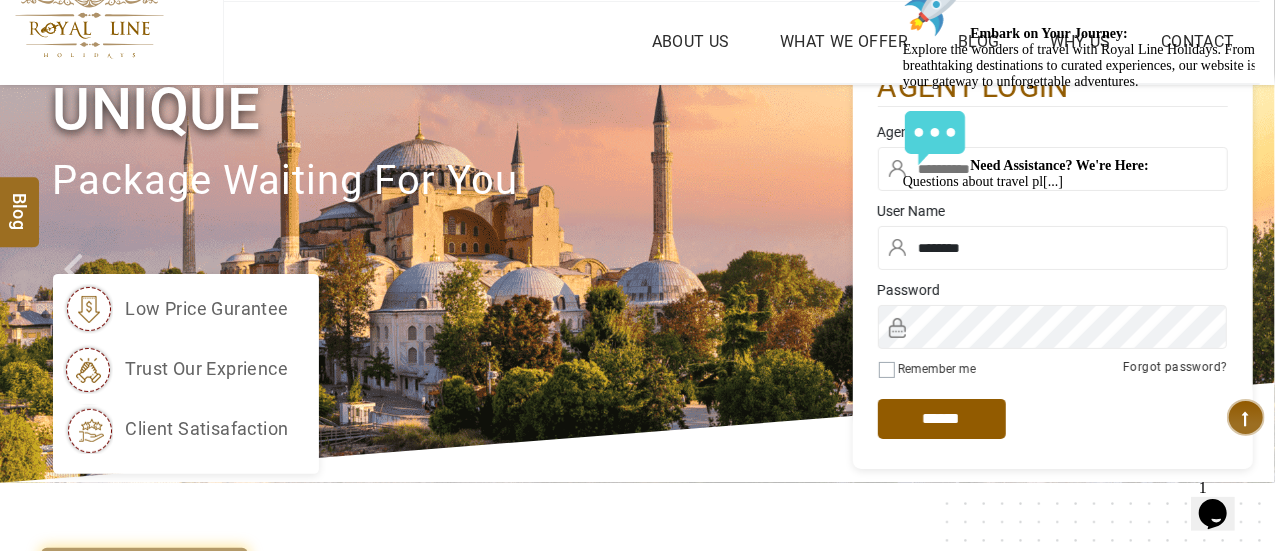scroll, scrollTop: 0, scrollLeft: 0, axis: both 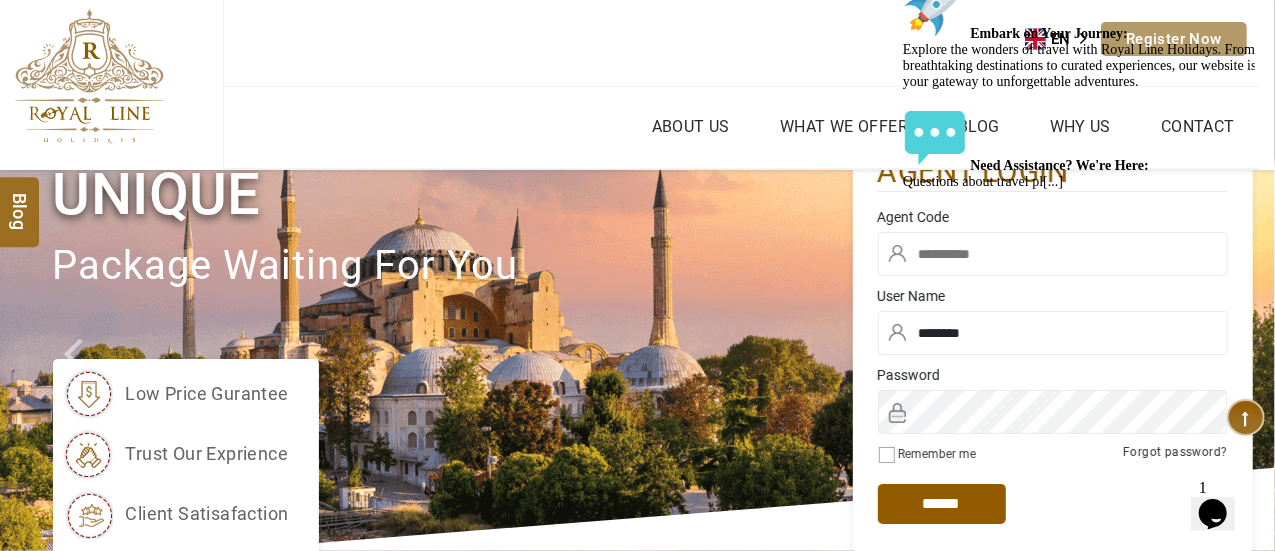 click at bounding box center (902, -189) 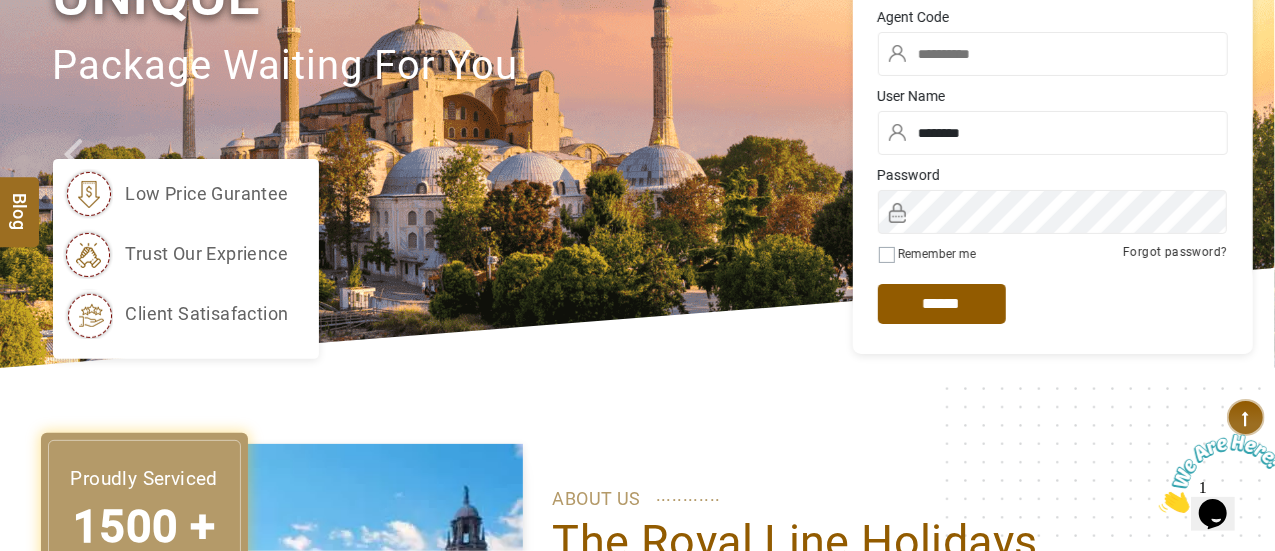 scroll, scrollTop: 0, scrollLeft: 0, axis: both 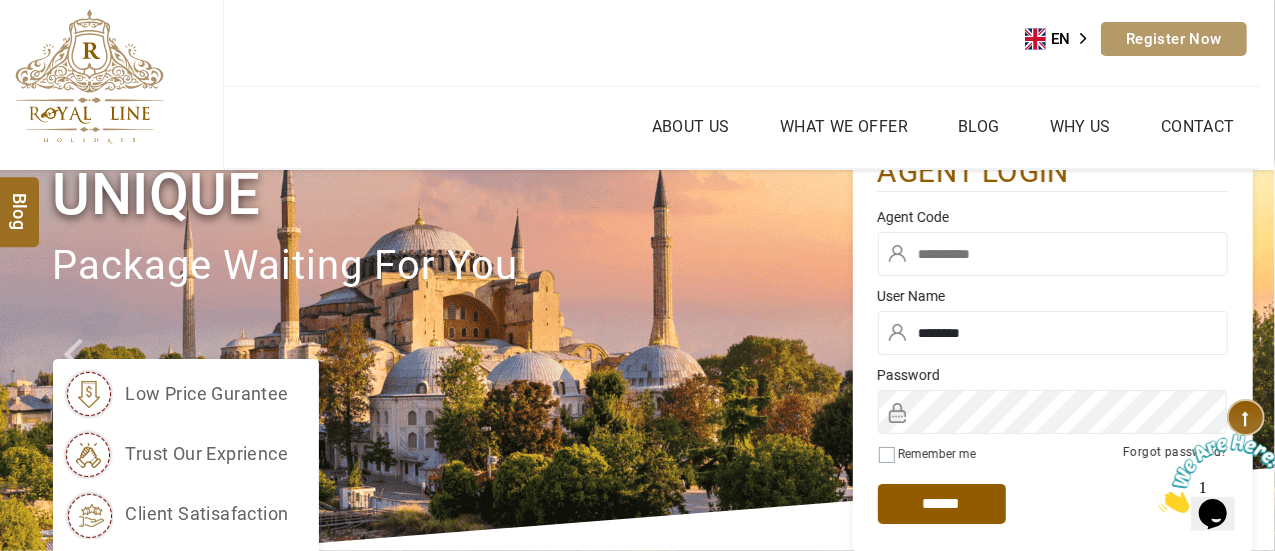 click at bounding box center (1053, 254) 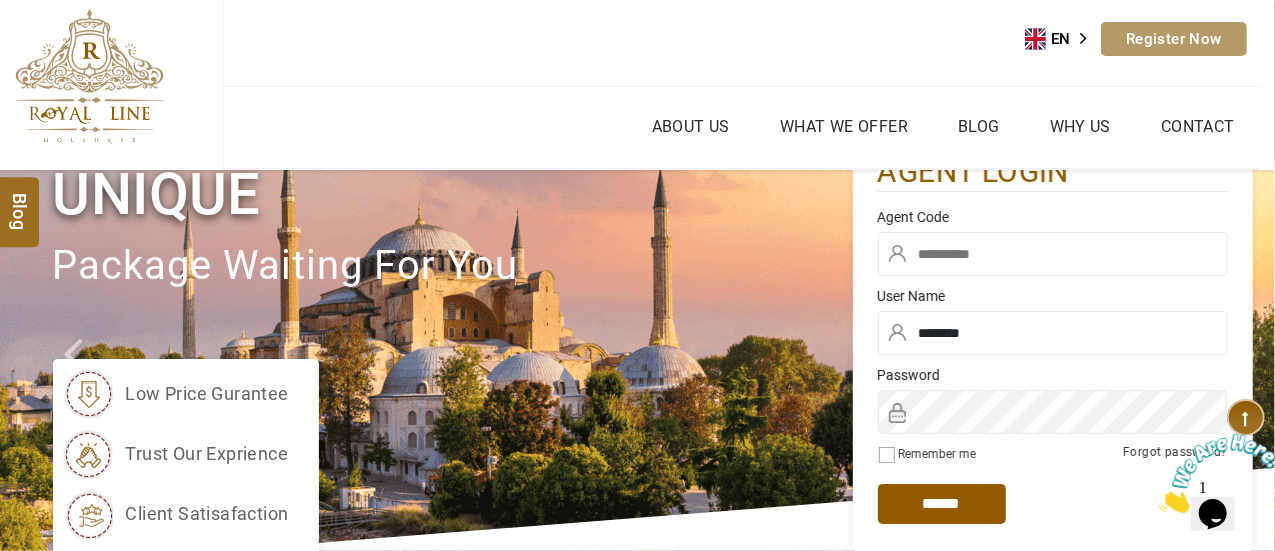 drag, startPoint x: 680, startPoint y: 255, endPoint x: 700, endPoint y: 252, distance: 20.22375 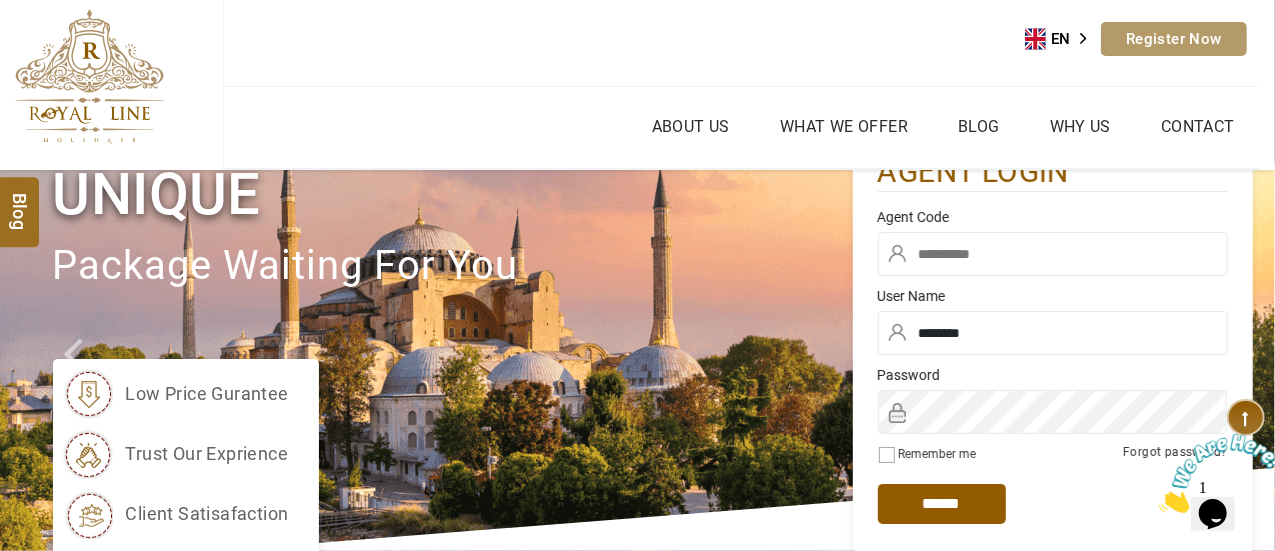 click on "package waiting for you" at bounding box center [453, 266] 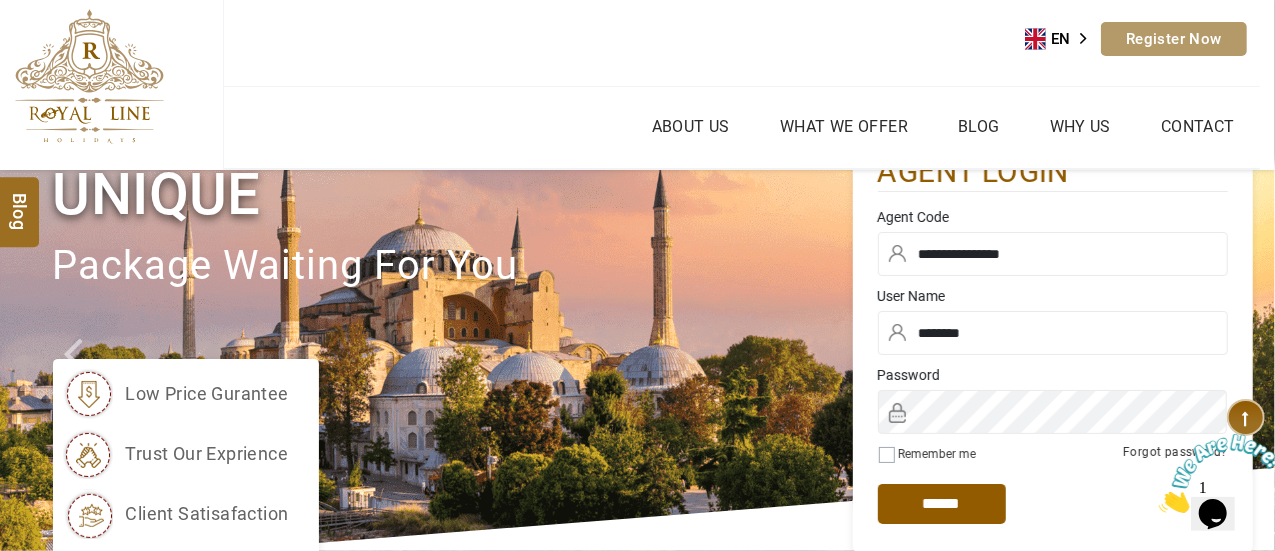 click on "**********" at bounding box center [1053, 254] 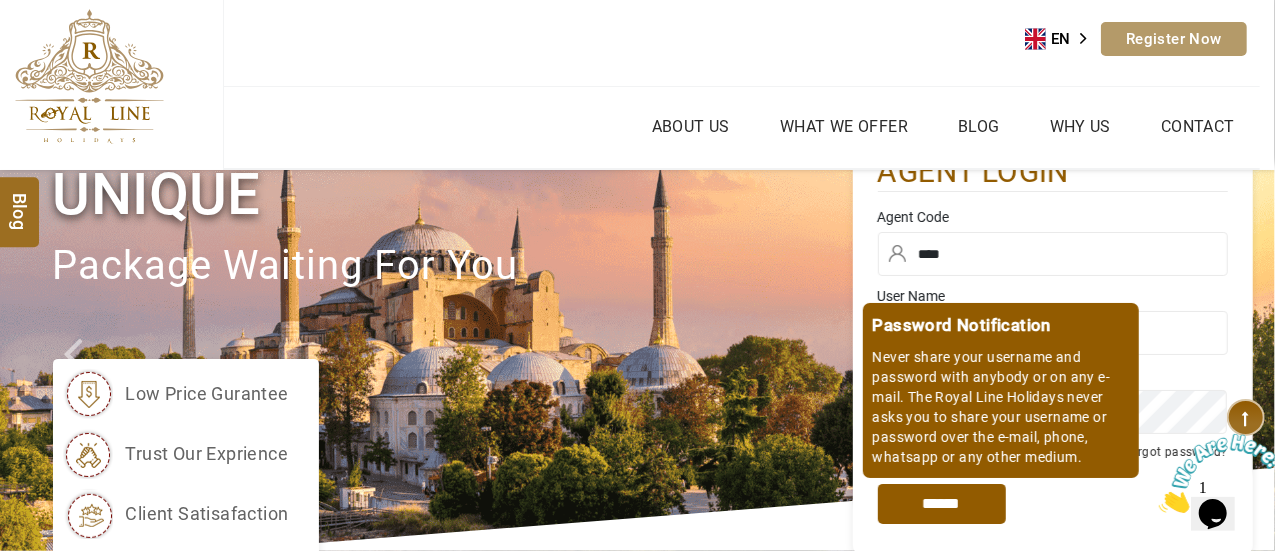 type on "****" 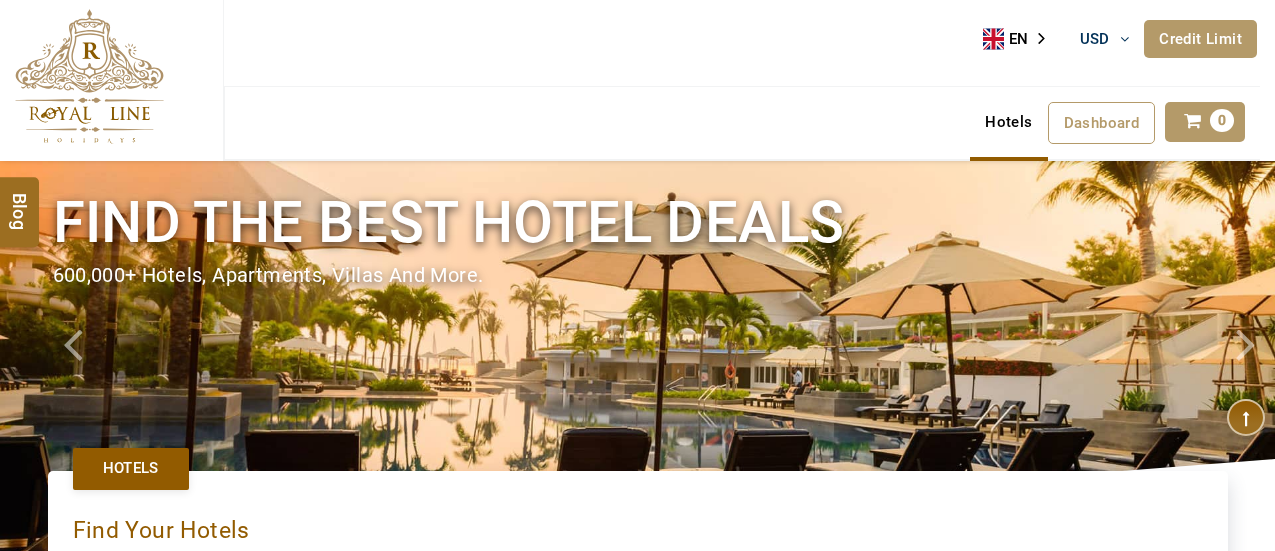 type on "**********" 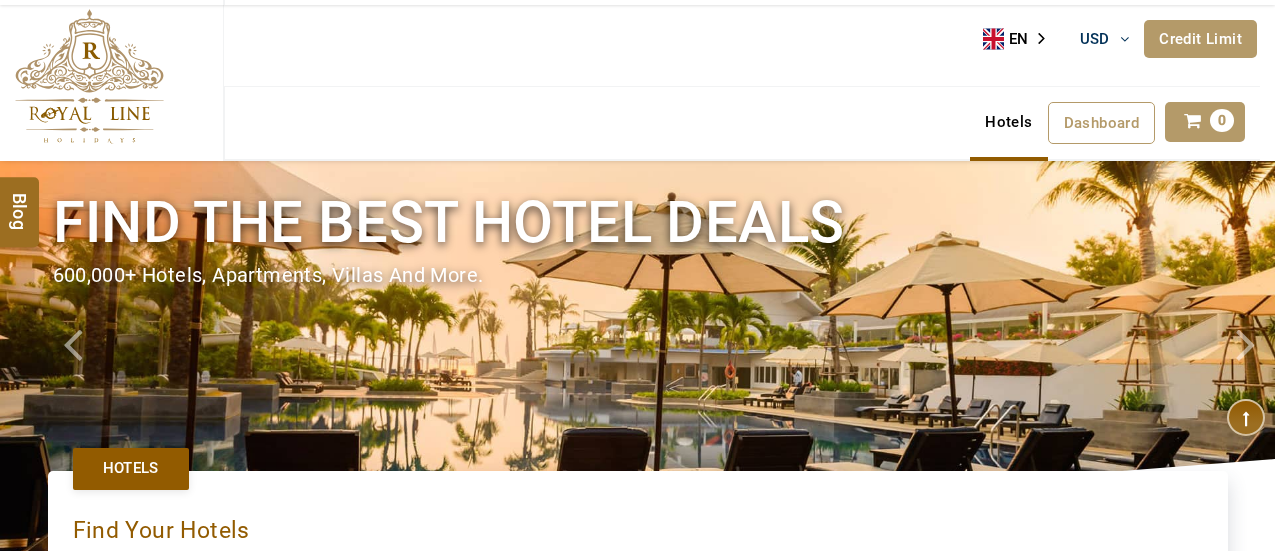 scroll, scrollTop: 500, scrollLeft: 0, axis: vertical 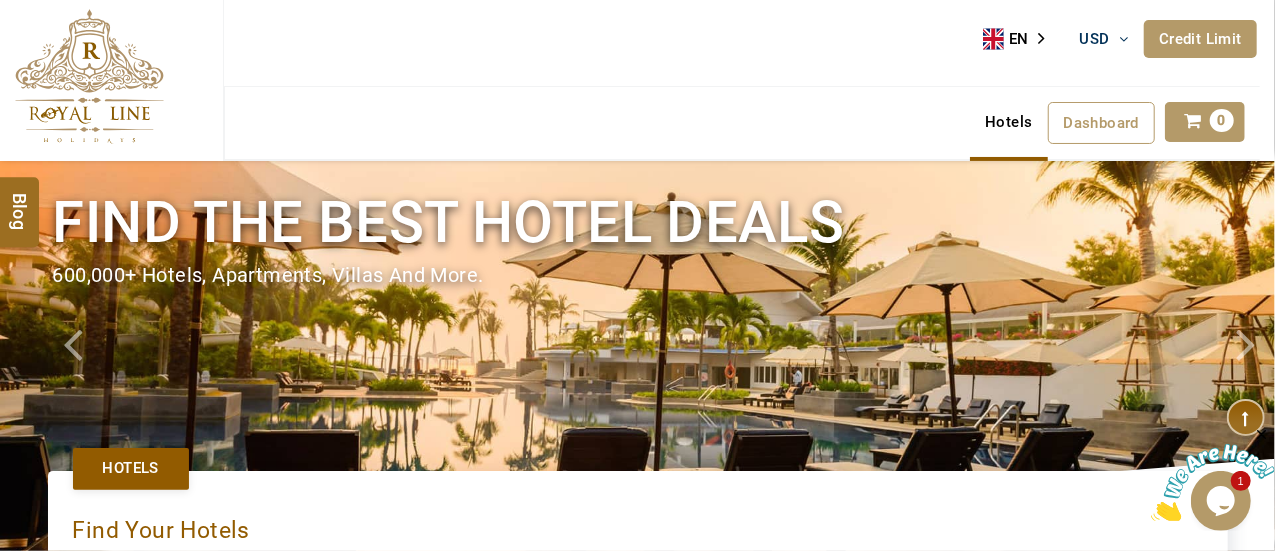 click at bounding box center [1192, 121] 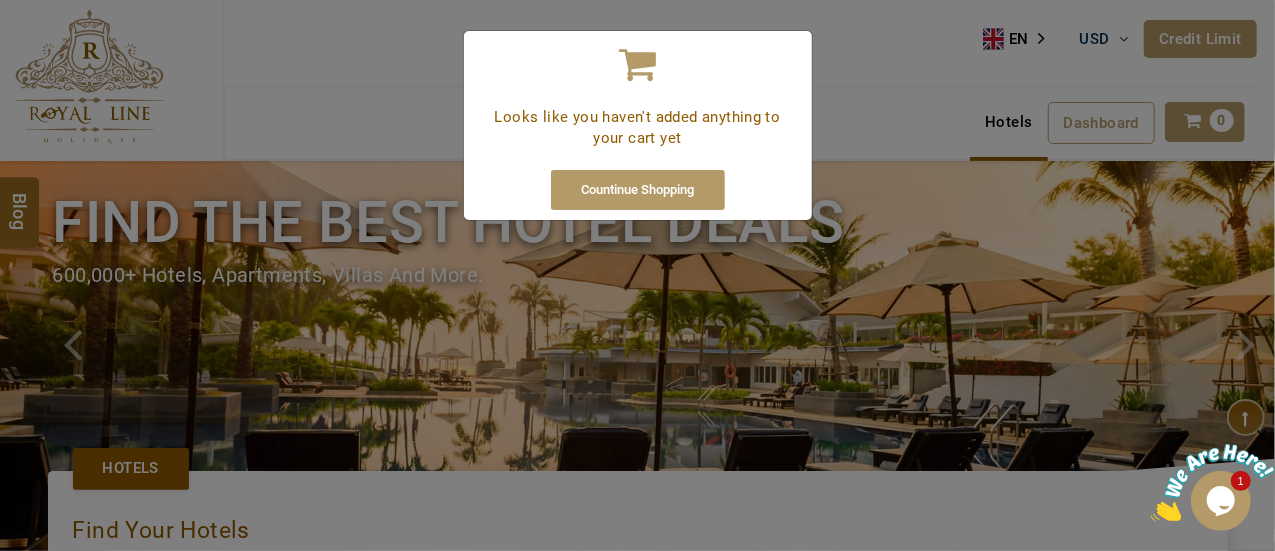 click on "Looks like you haven't added anything to your cart yet Countinue Shopping" at bounding box center [637, 275] 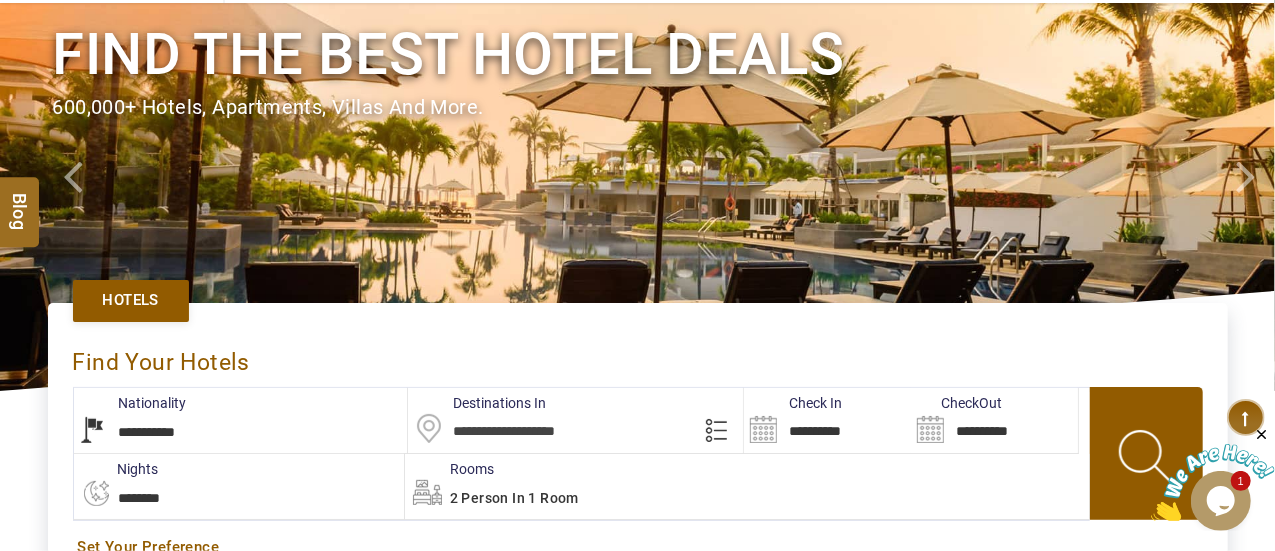 scroll, scrollTop: 300, scrollLeft: 0, axis: vertical 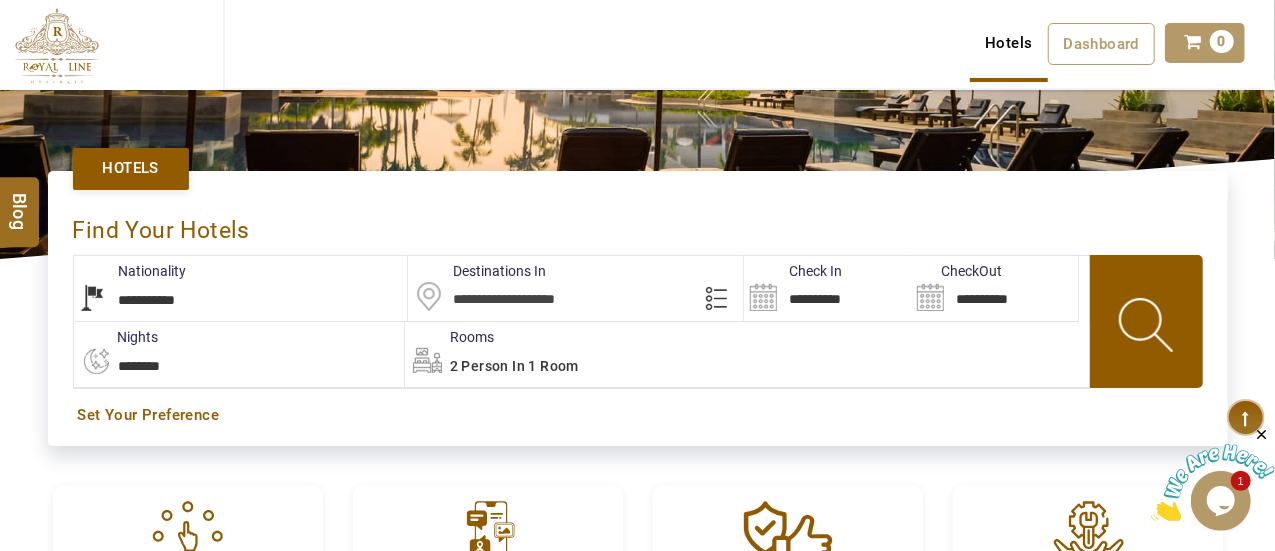 click at bounding box center (1148, 328) 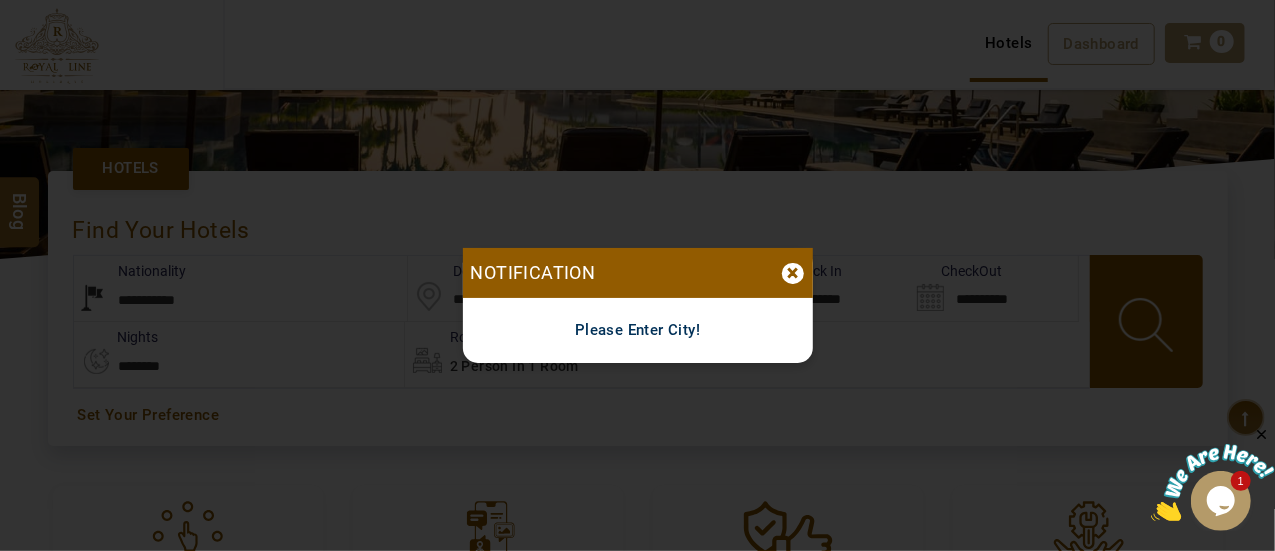 click on "×" at bounding box center (793, 273) 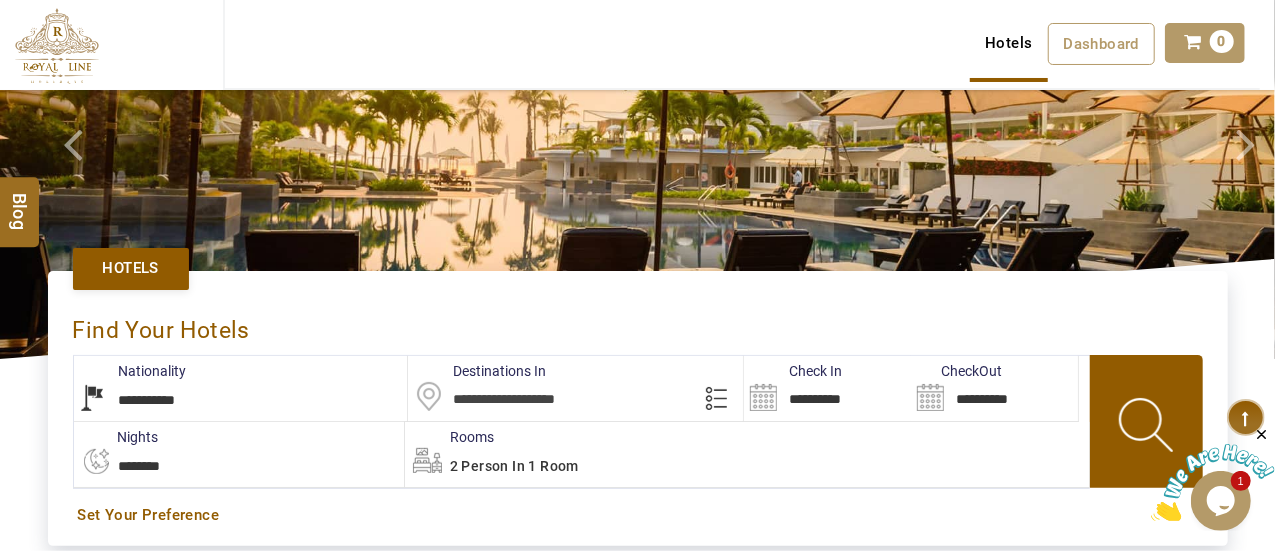 scroll, scrollTop: 0, scrollLeft: 0, axis: both 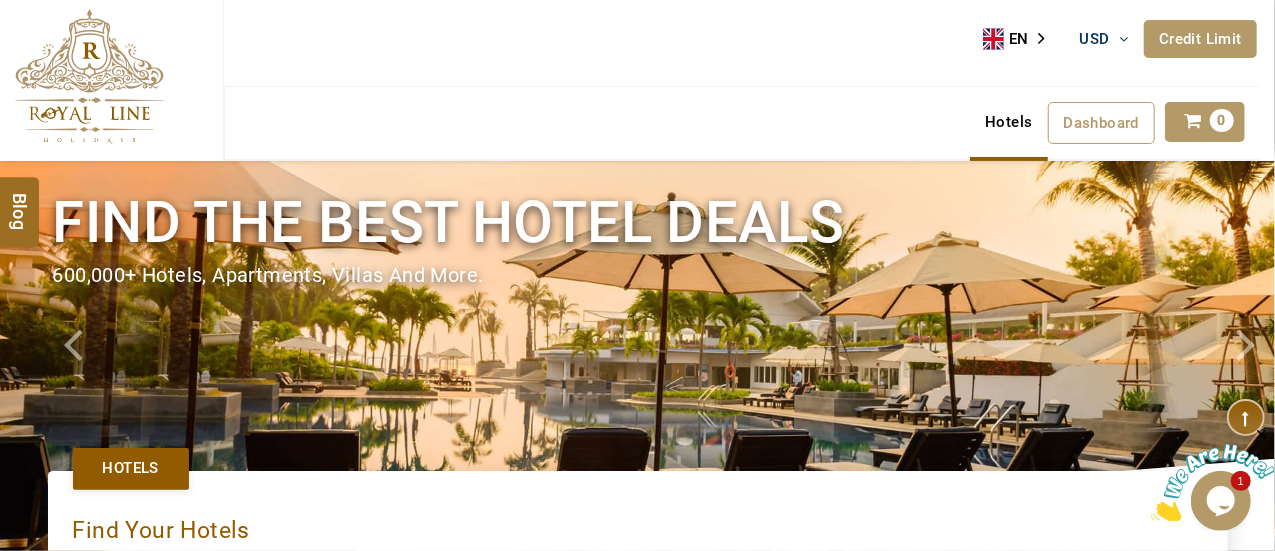 click on "Hotels" at bounding box center (1008, 122) 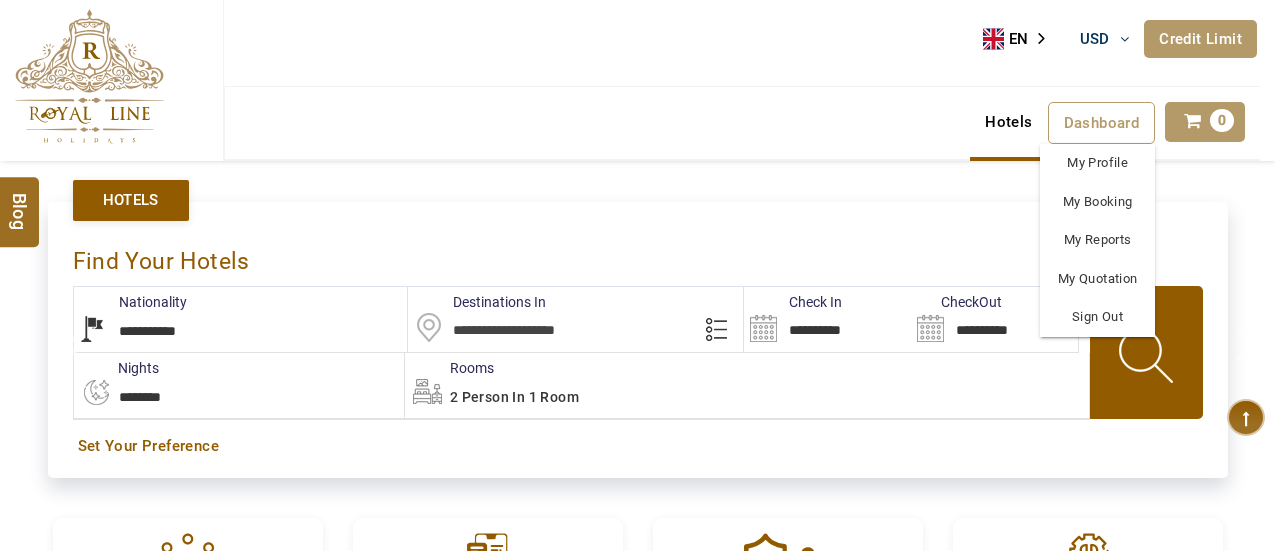 scroll, scrollTop: 0, scrollLeft: 0, axis: both 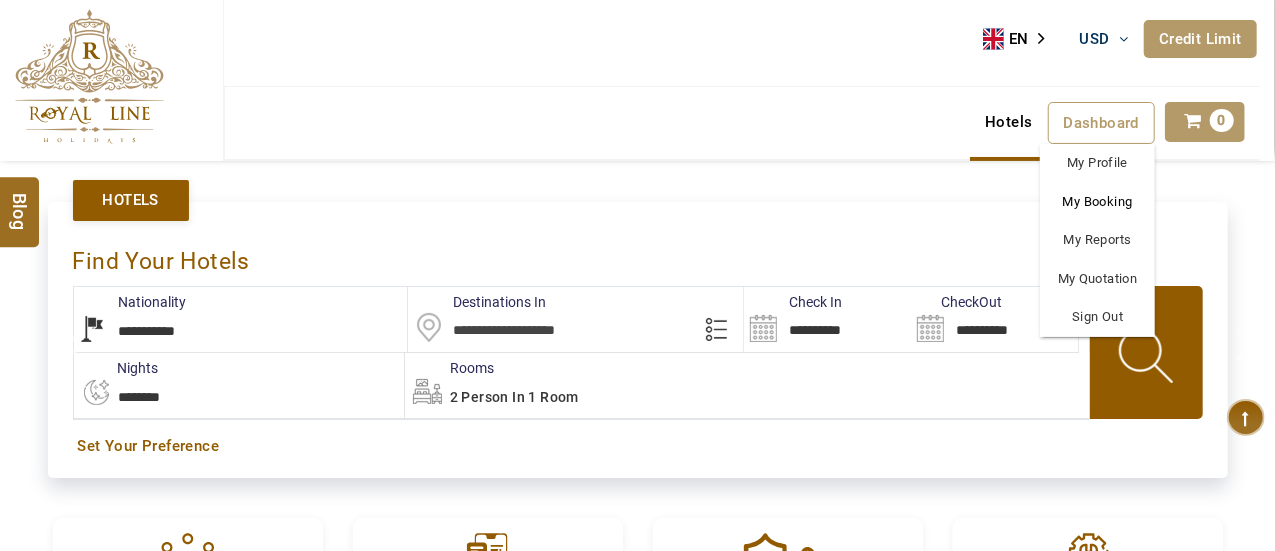 click on "My Booking" at bounding box center [1097, 202] 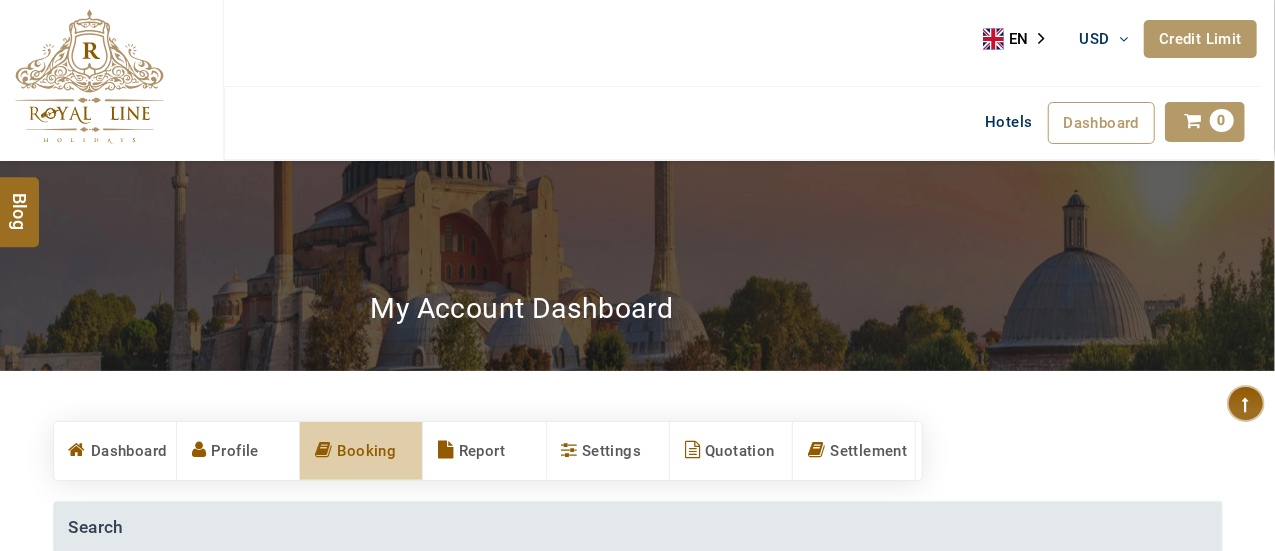 scroll, scrollTop: 400, scrollLeft: 0, axis: vertical 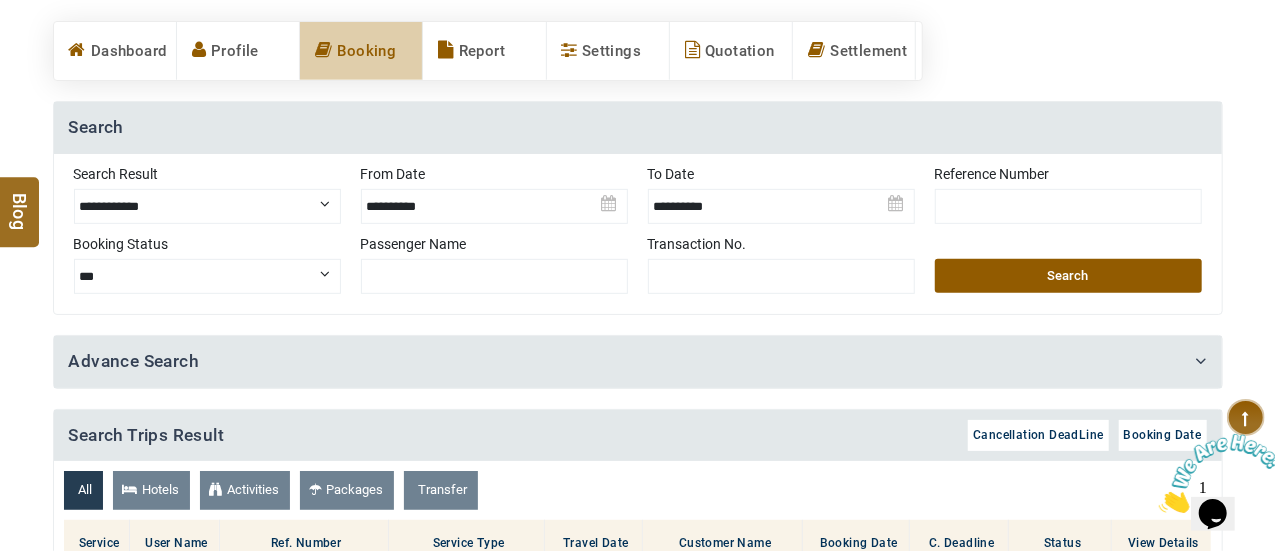 click at bounding box center [781, 276] 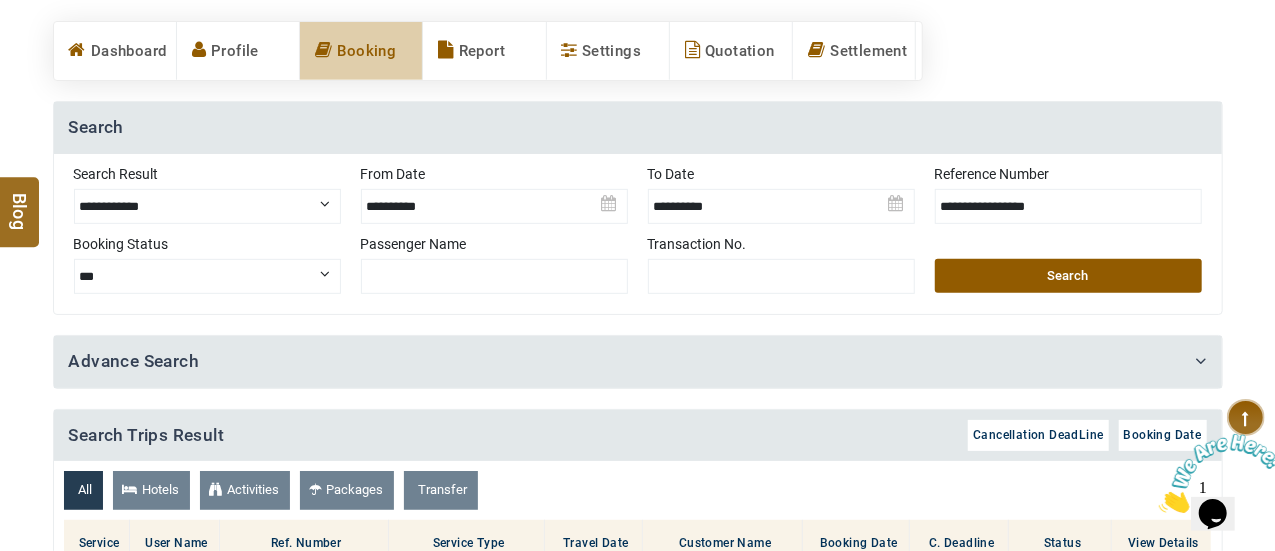 click on "**********" at bounding box center (1068, 206) 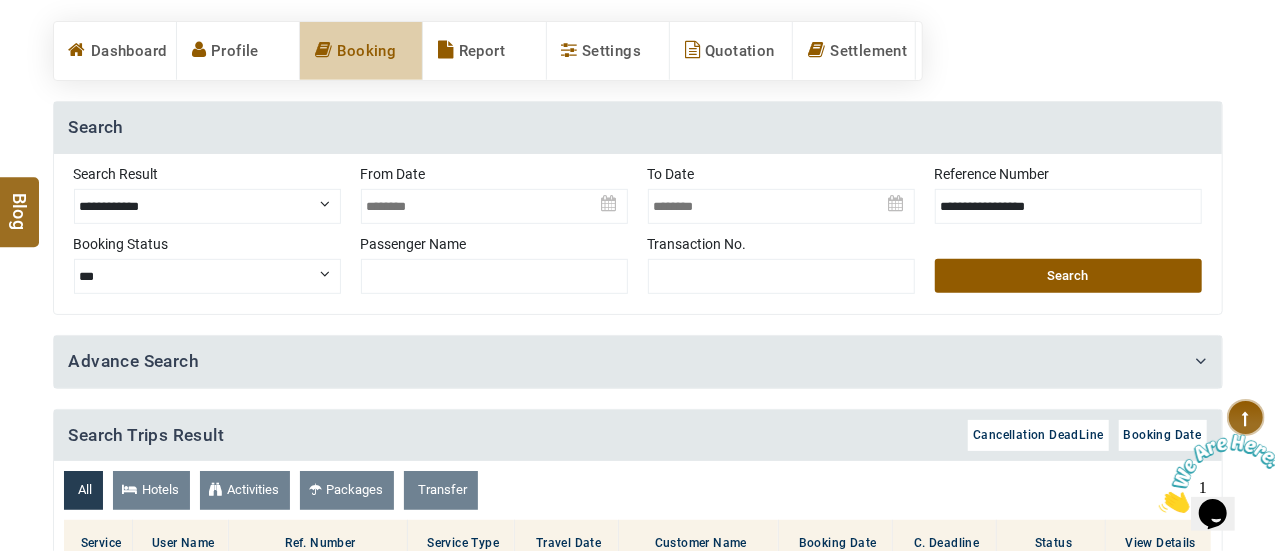 click on "Search" at bounding box center (1068, 276) 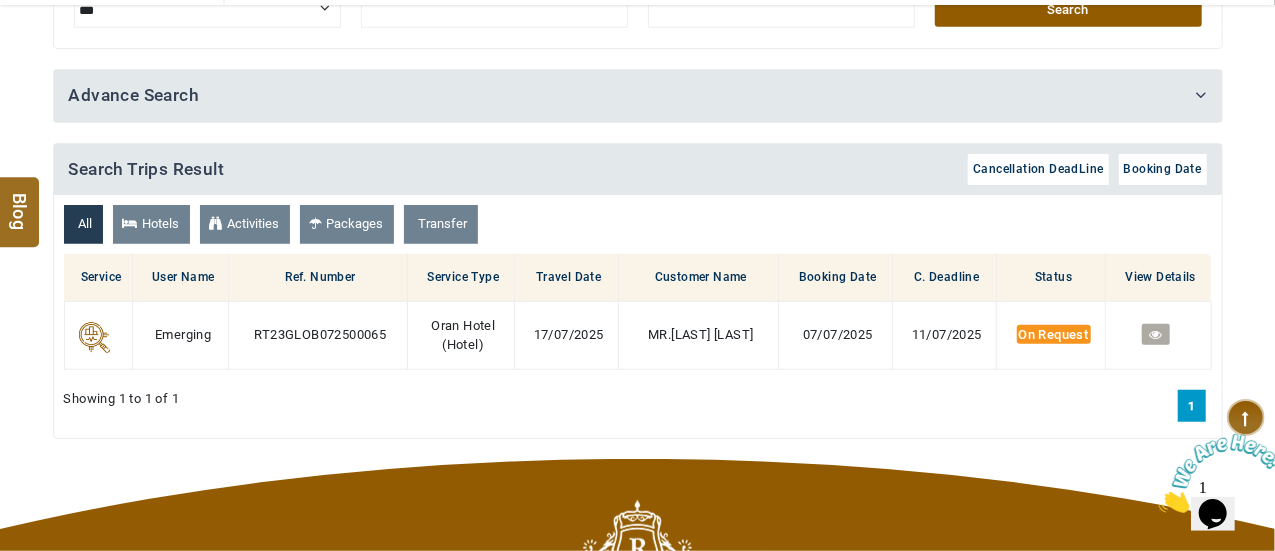 scroll, scrollTop: 700, scrollLeft: 0, axis: vertical 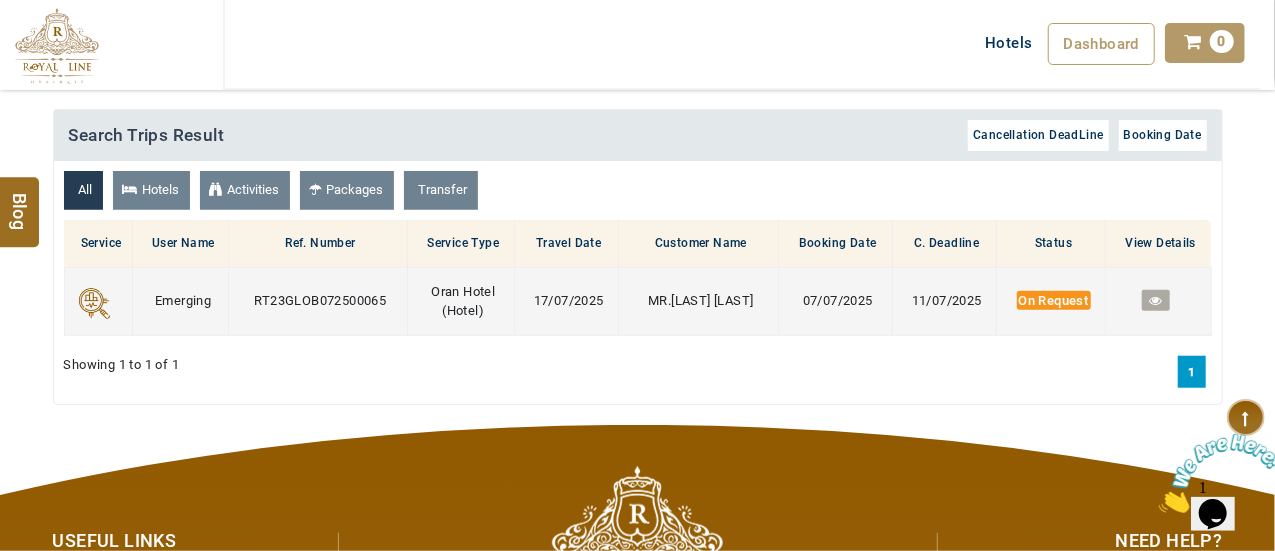 type on "GO" 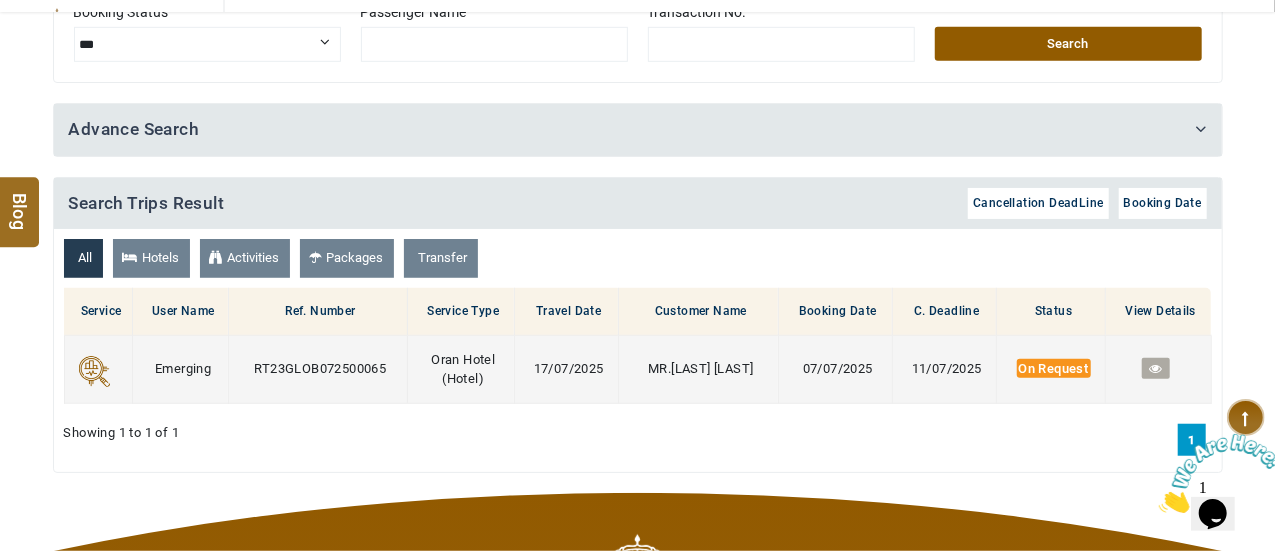 scroll, scrollTop: 728, scrollLeft: 0, axis: vertical 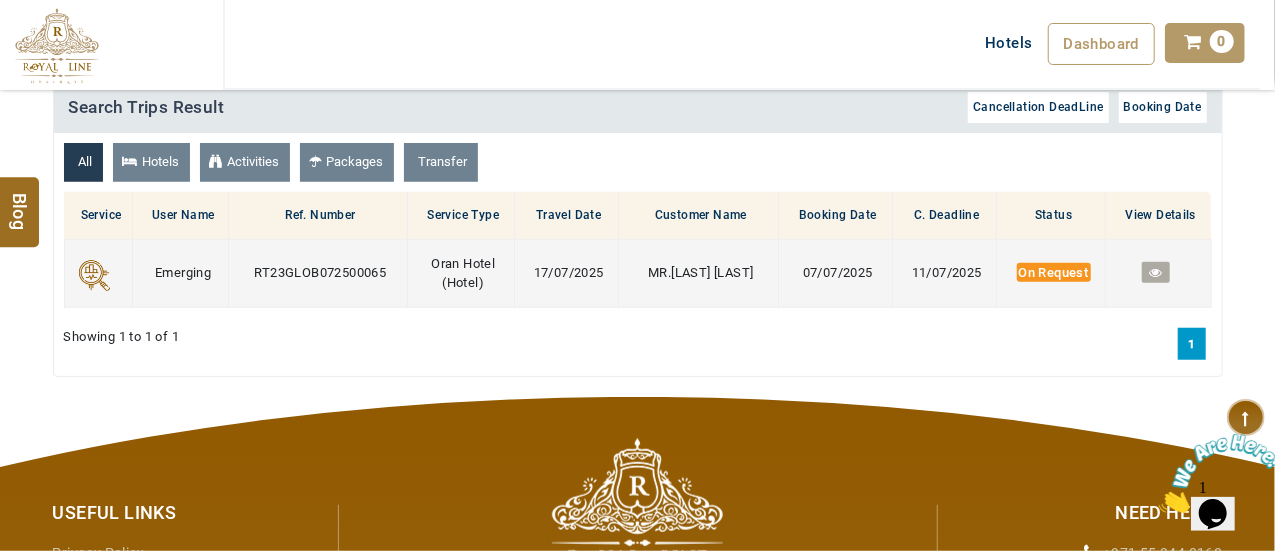 click at bounding box center [1155, 272] 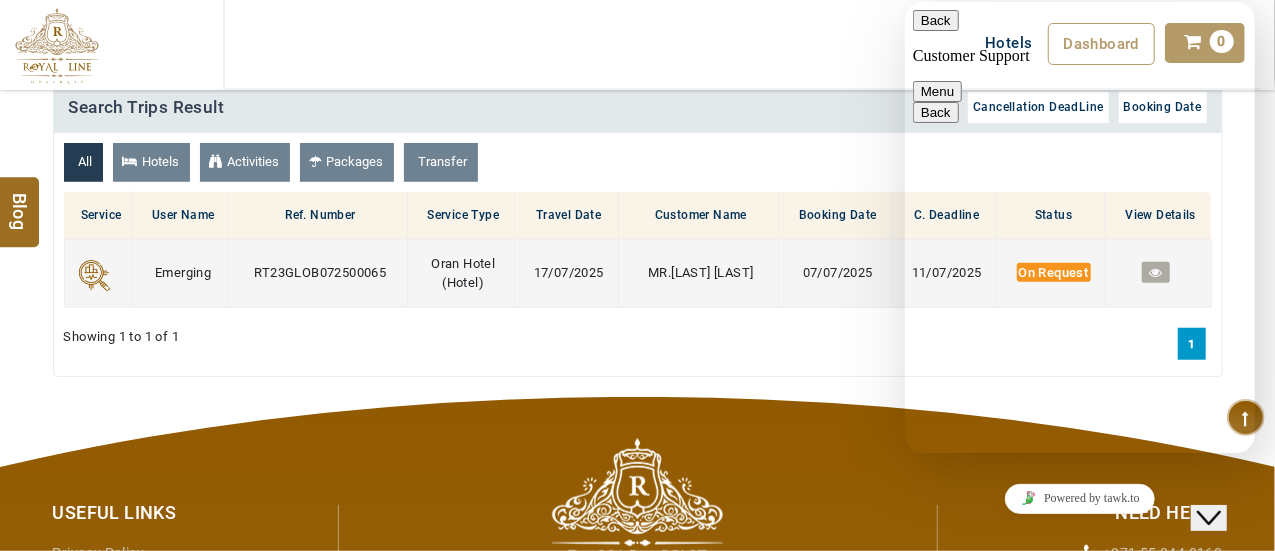 scroll, scrollTop: 398, scrollLeft: 0, axis: vertical 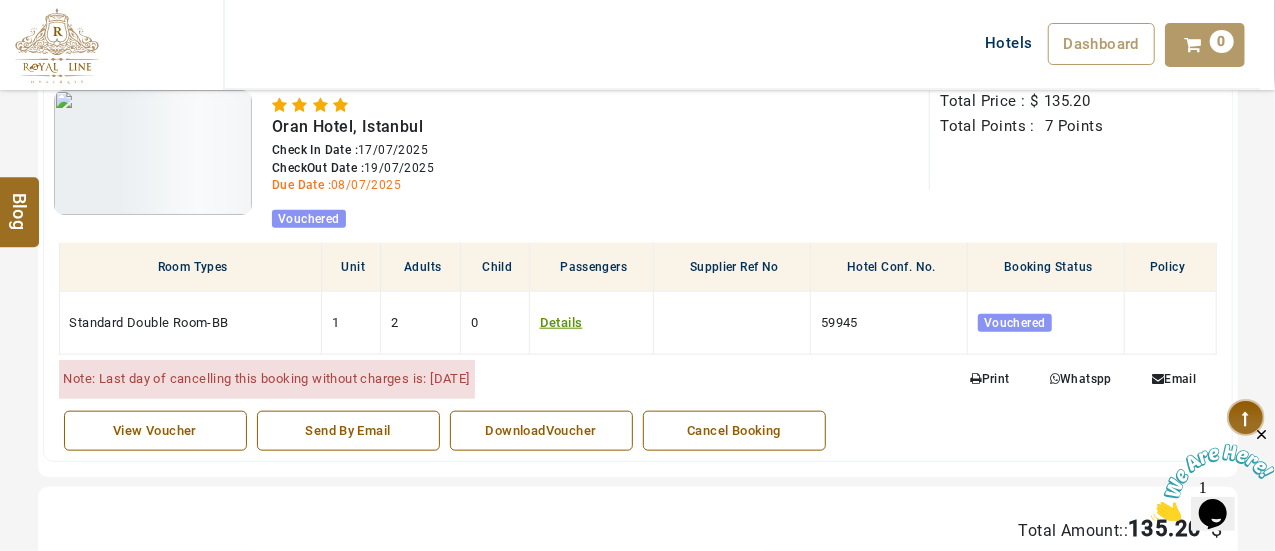 click on "Whatspp" at bounding box center (1081, 379) 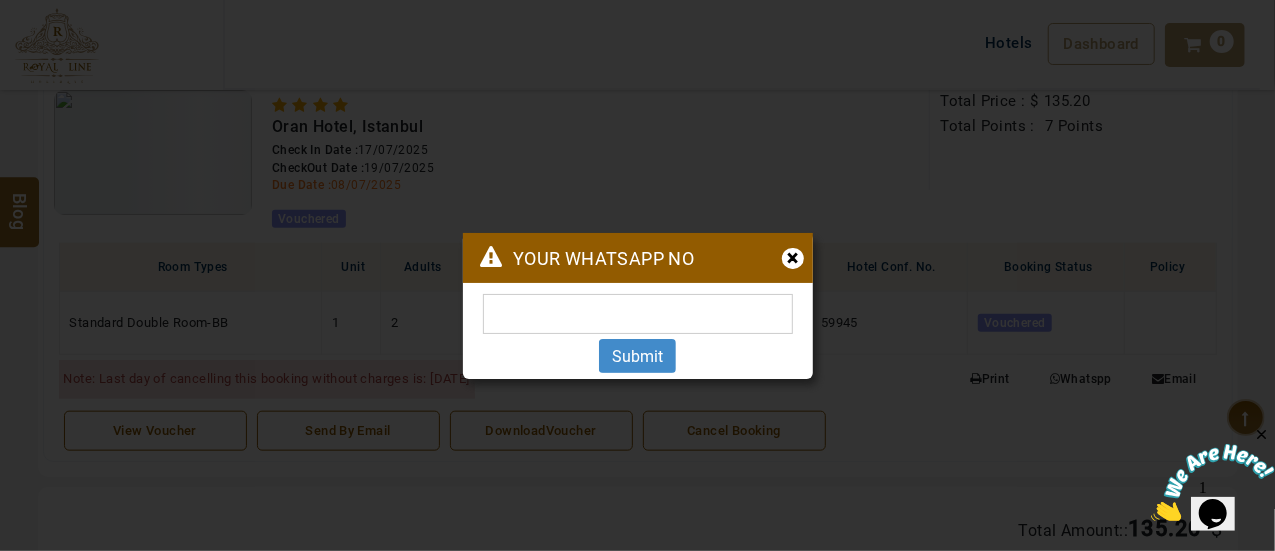 click at bounding box center (638, 314) 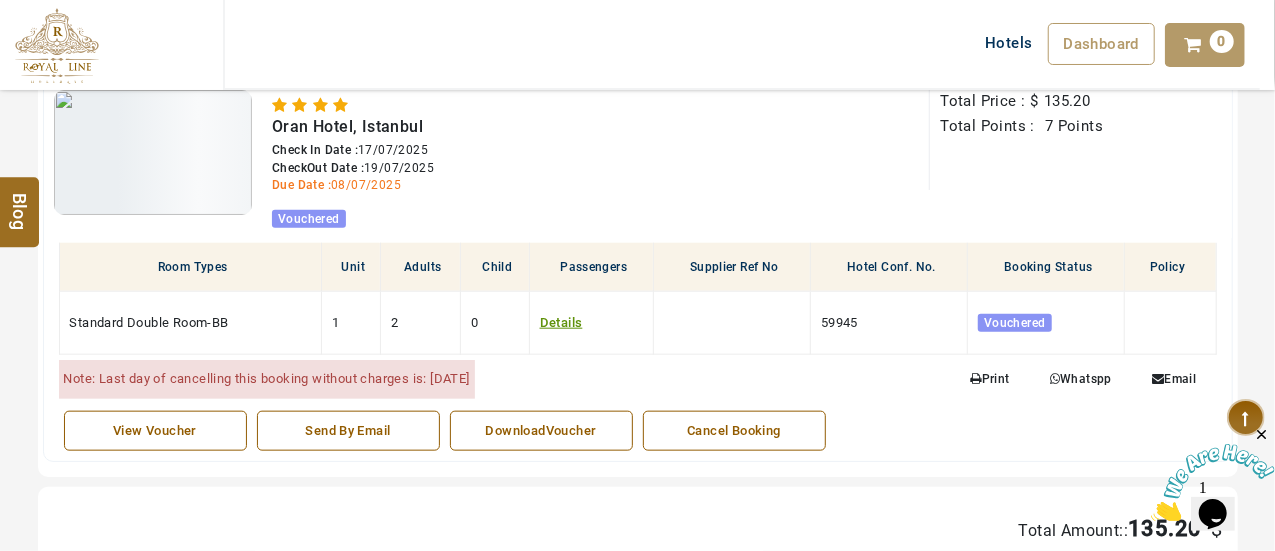 scroll, scrollTop: 1013, scrollLeft: 0, axis: vertical 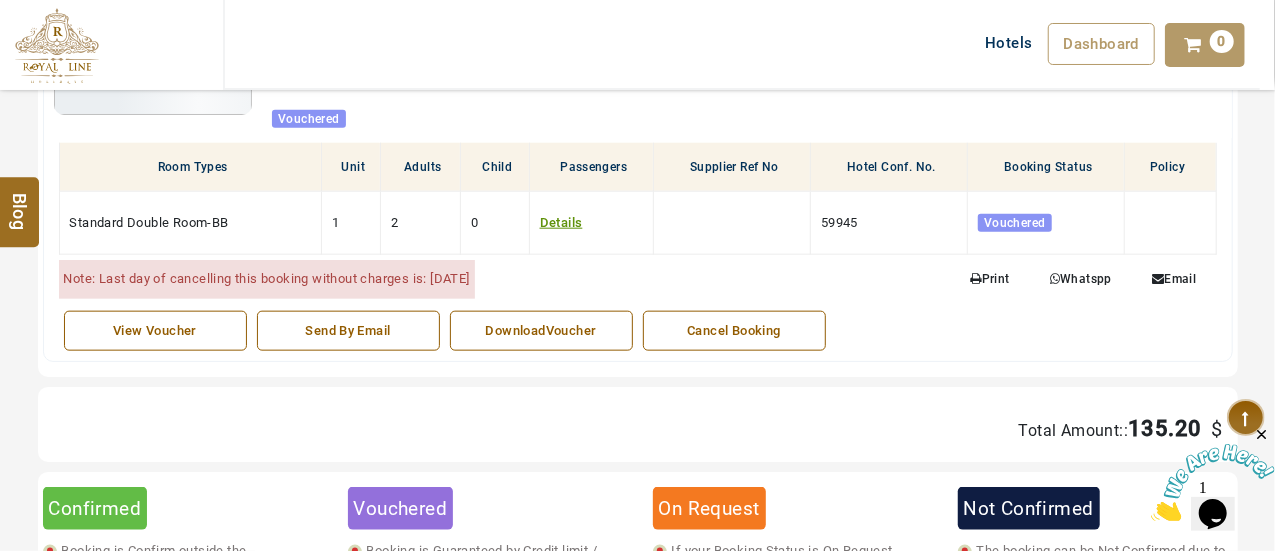 click at bounding box center [1212, 482] 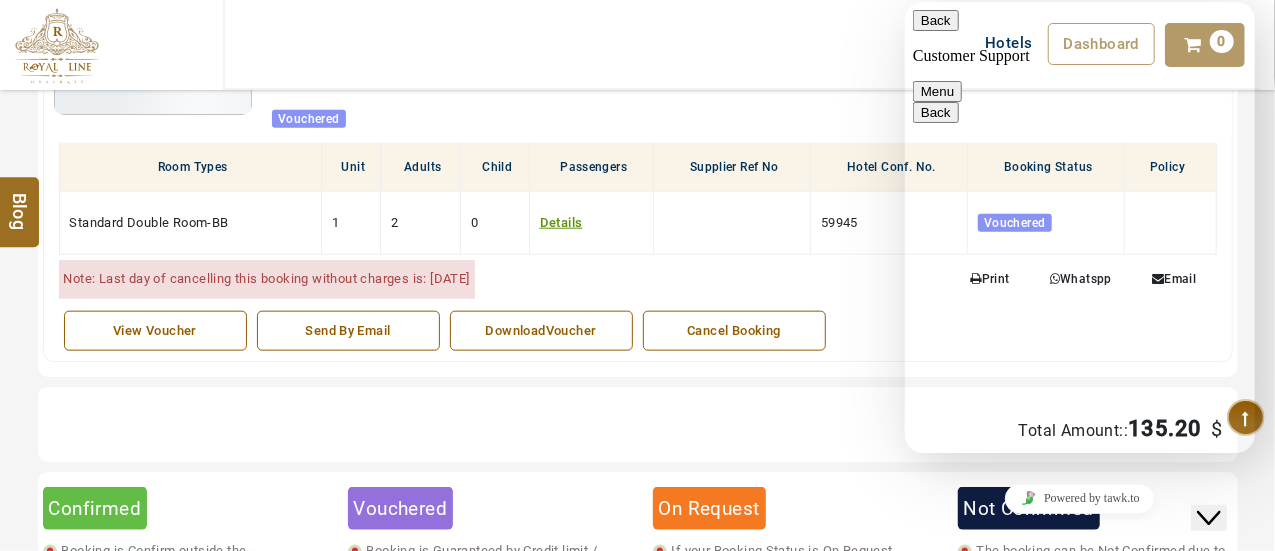 scroll, scrollTop: 331, scrollLeft: 0, axis: vertical 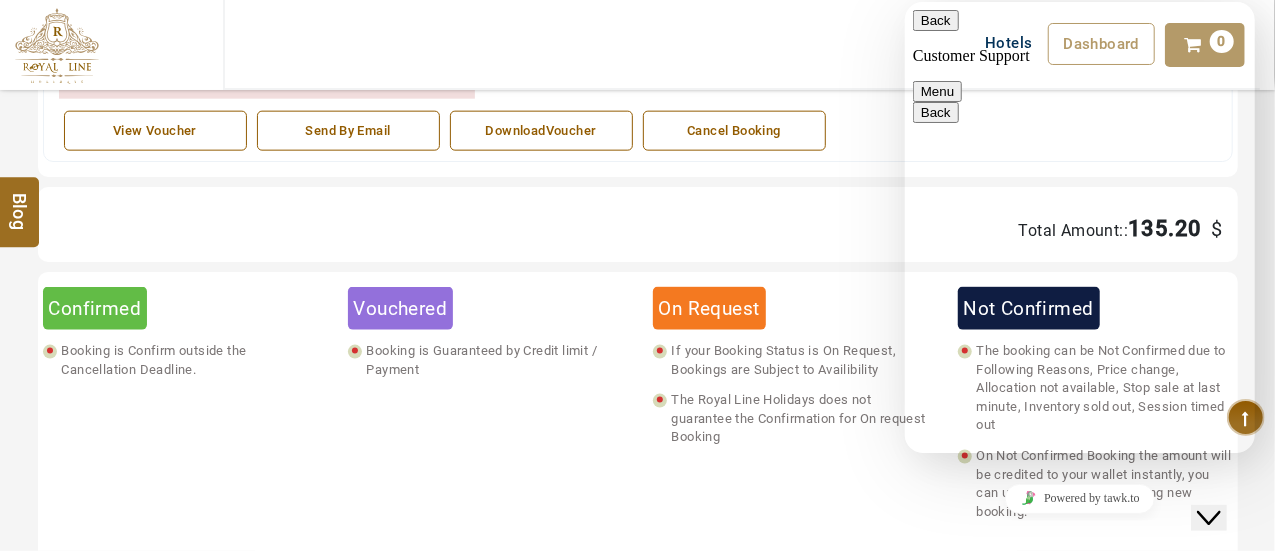 type on "**********" 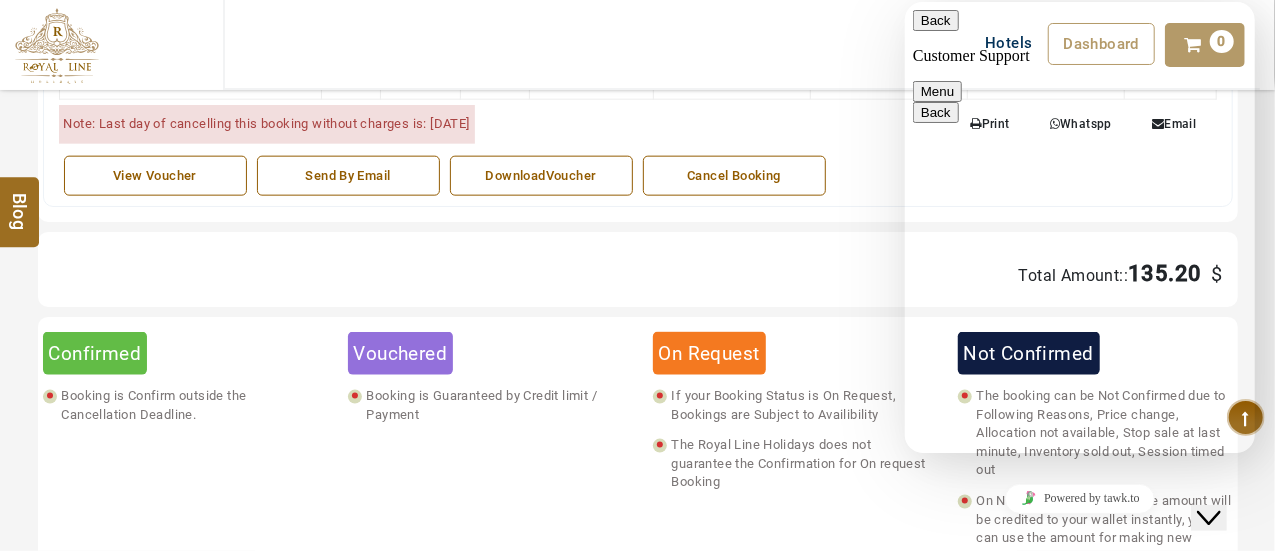 scroll, scrollTop: 0, scrollLeft: 0, axis: both 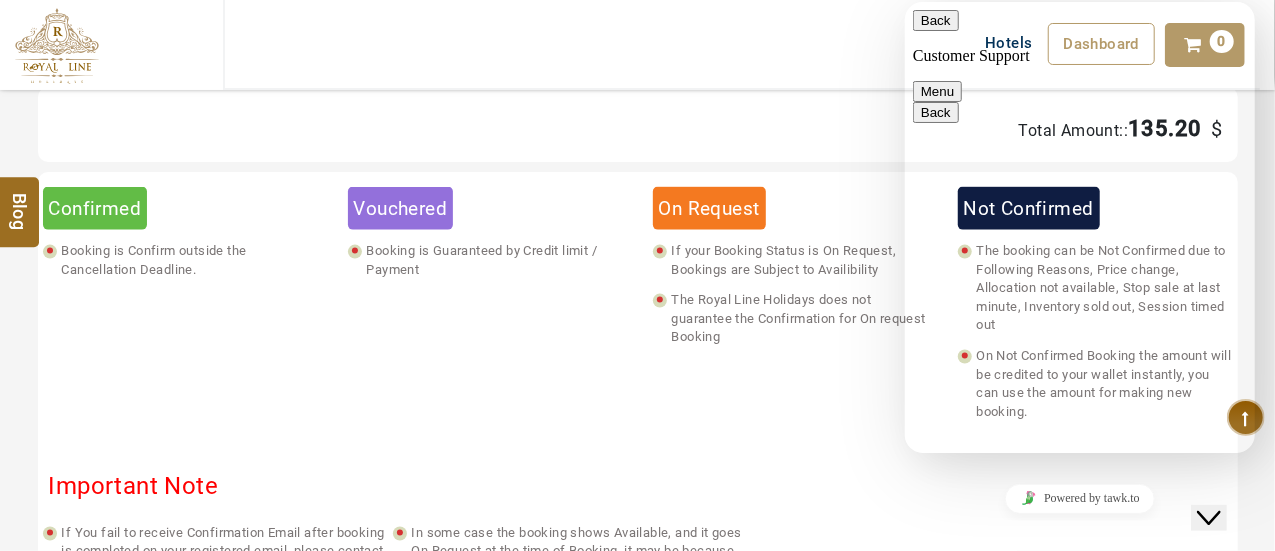 click on "Confirmed Booking is Confirm outside the Cancellation Deadline. Vouchered Booking is Guaranteed by Credit limit / Payment On Request If your Booking Status is On Request, Bookings are Subject to Availibility The Royal Line Holidays does not guarantee the Confirmation for On request Booking Not Confirmed The booking can be Not Confirmed due to Following Reasons, Price change, Allocation not available, Stop sale at last minute, Inventory sold out, Session timed out On Not Confirmed Booking the amount will be  credited to your wallet instantly, you can use the amount for making new booking. Important Note If You fail to receive Confirmation Email after booking is completed on your registered email, please contact the customer support instantly In some case the booking shows Available, and  it goes On Request at the time of Booking, it may be because the Inventory is not available in XML at that period  time of Booking. So contact Customer Support." at bounding box center [638, 392] 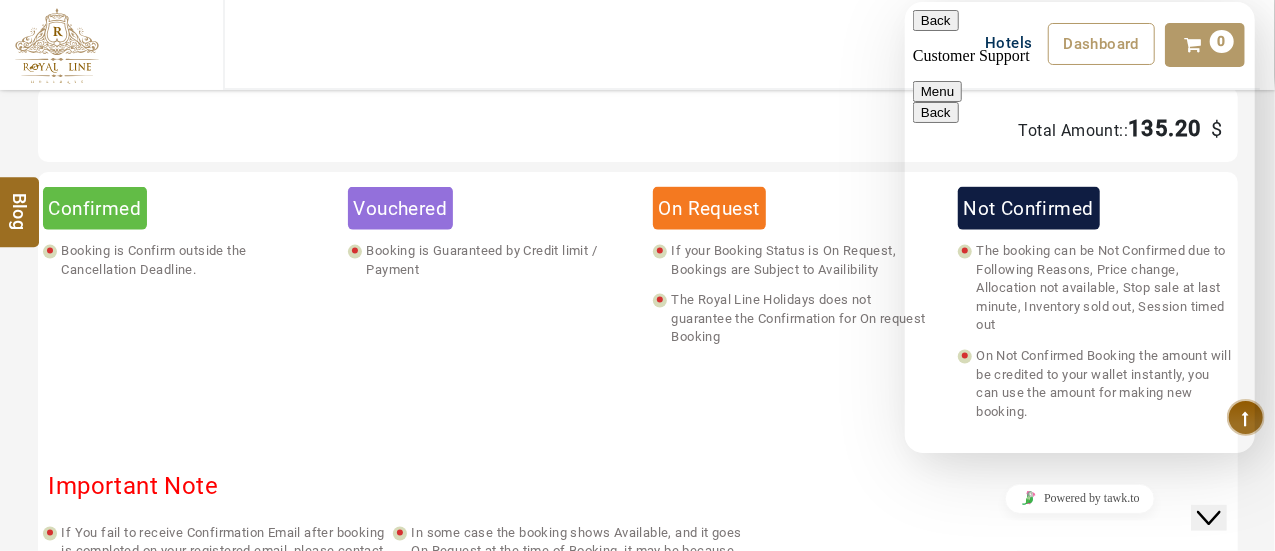 click on "Back" at bounding box center [935, 20] 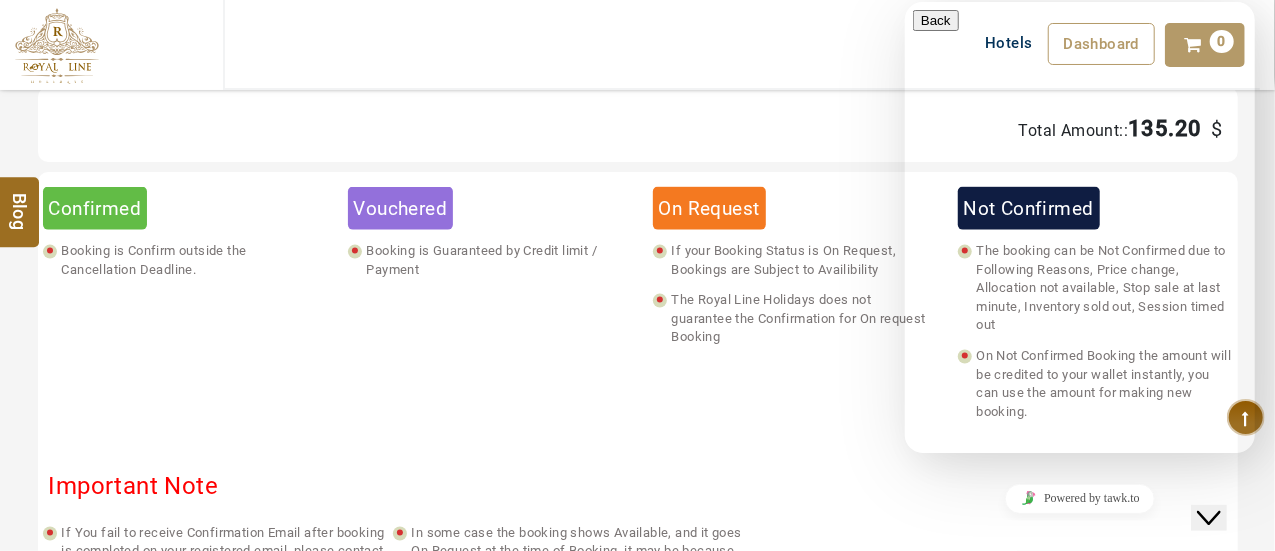 click on "Confirmed Booking is Confirm outside the Cancellation Deadline. Vouchered Booking is Guaranteed by Credit limit / Payment On Request If your Booking Status is On Request, Bookings are Subject to Availibility The Royal Line Holidays does not guarantee the Confirmation for On request Booking Not Confirmed The booking can be Not Confirmed due to Following Reasons, Price change, Allocation not available, Stop sale at last minute, Inventory sold out, Session timed out On Not Confirmed Booking the amount will be  credited to your wallet instantly, you can use the amount for making new booking. Important Note If You fail to receive Confirmation Email after booking is completed on your registered email, please contact the customer support instantly In some case the booking shows Available, and  it goes On Request at the time of Booking, it may be because the Inventory is not available in XML at that period  time of Booking. So contact Customer Support." at bounding box center [638, 392] 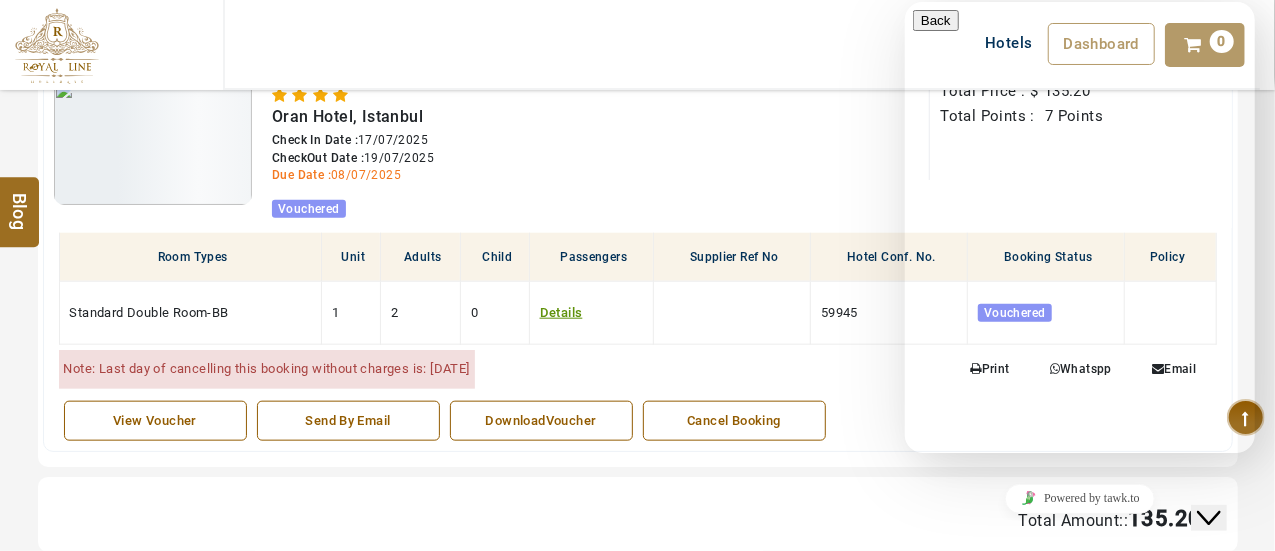 scroll, scrollTop: 1013, scrollLeft: 0, axis: vertical 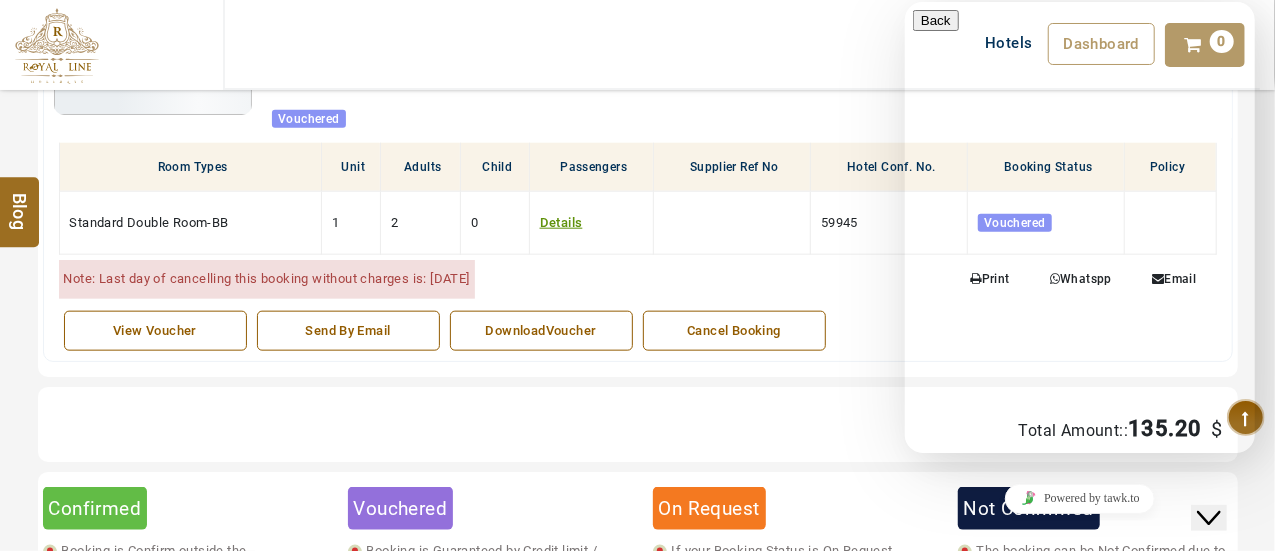 click on "Close Chat This icon closes the chat window." at bounding box center (1208, 517) 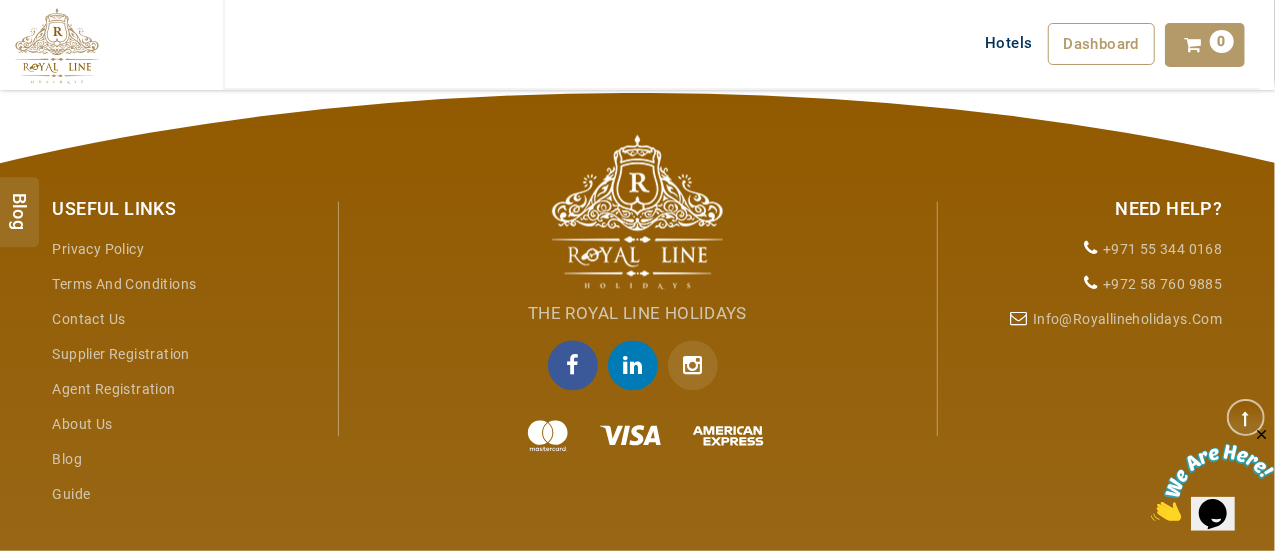 scroll, scrollTop: 2084, scrollLeft: 0, axis: vertical 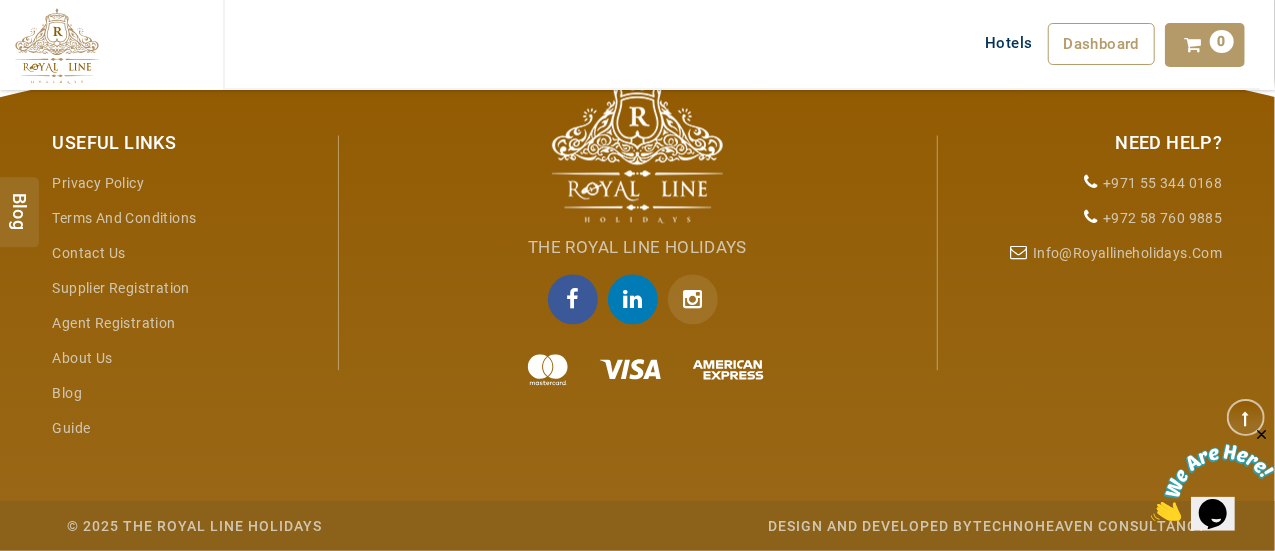 click on "info@royallineholidays.com" at bounding box center (1127, 253) 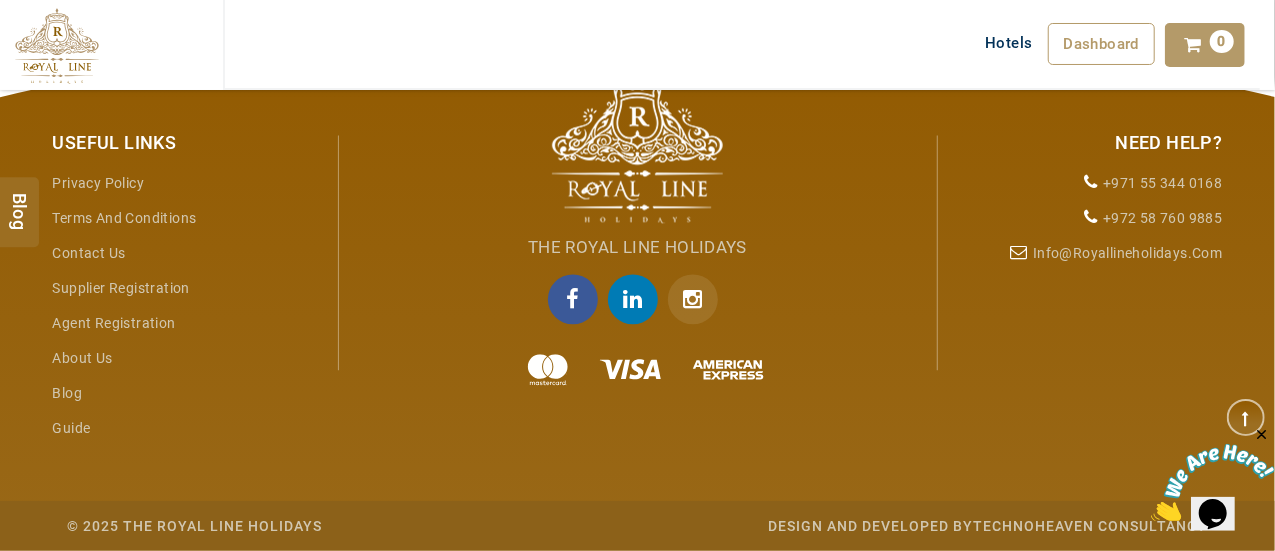 click at bounding box center (638, 370) 